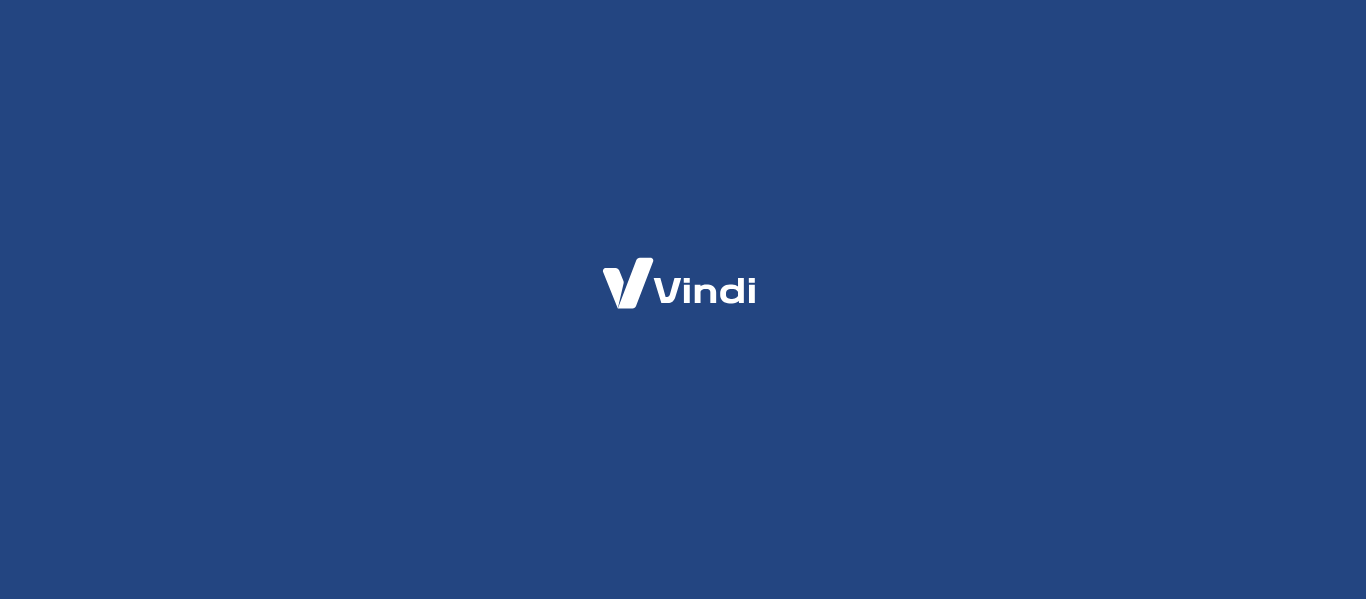scroll, scrollTop: 0, scrollLeft: 0, axis: both 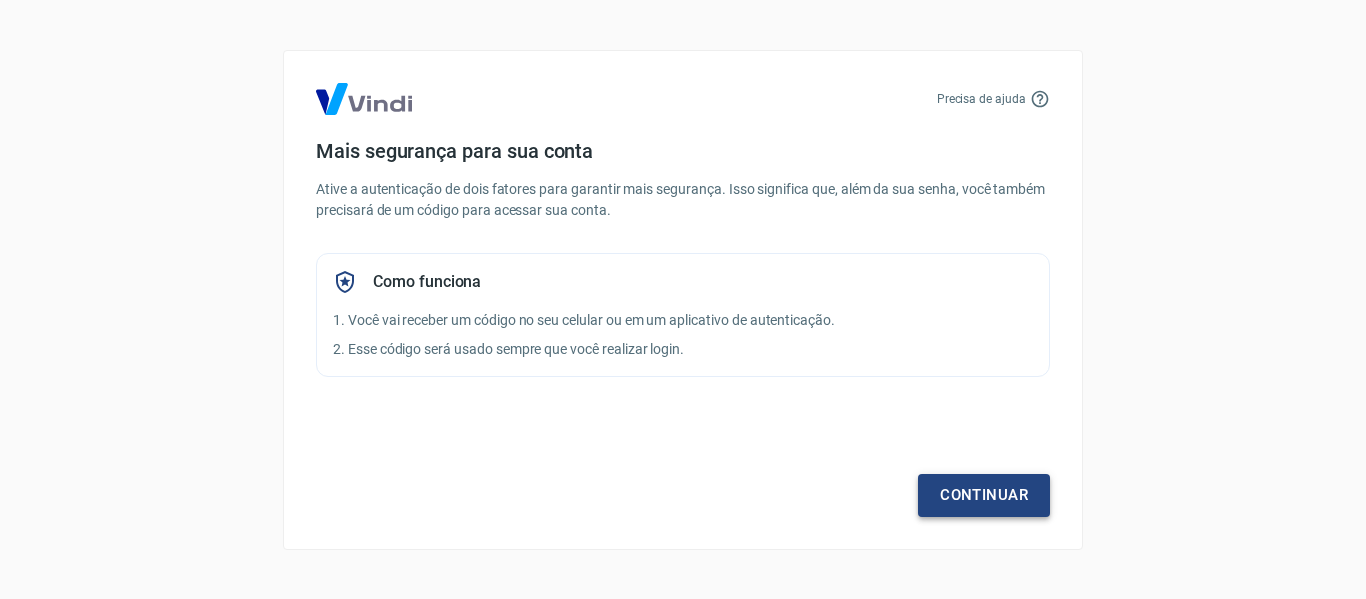 click on "Continuar" at bounding box center (984, 495) 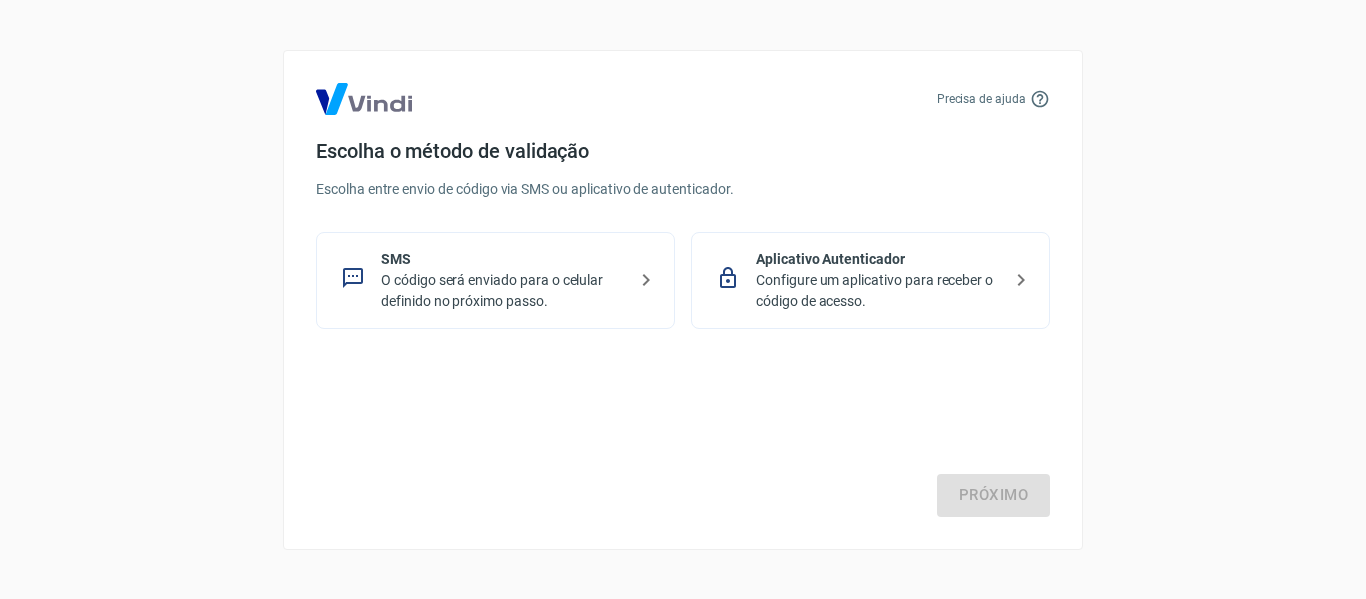click on "SMS" at bounding box center (503, 259) 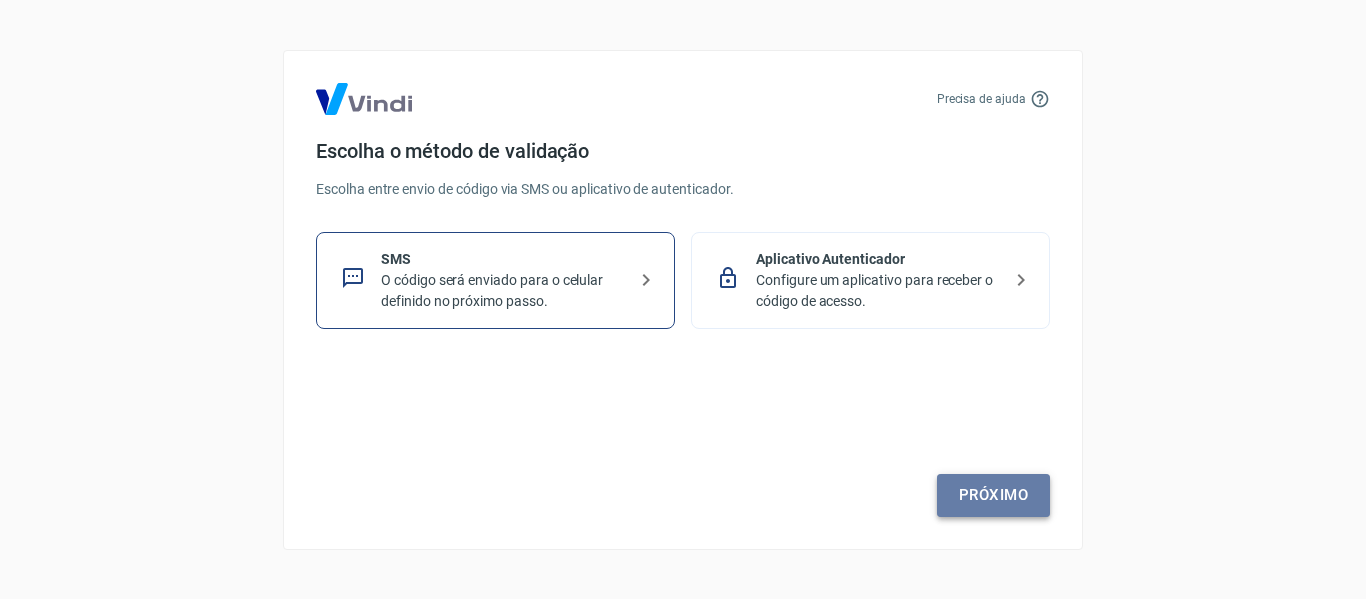 click on "Próximo" at bounding box center (993, 495) 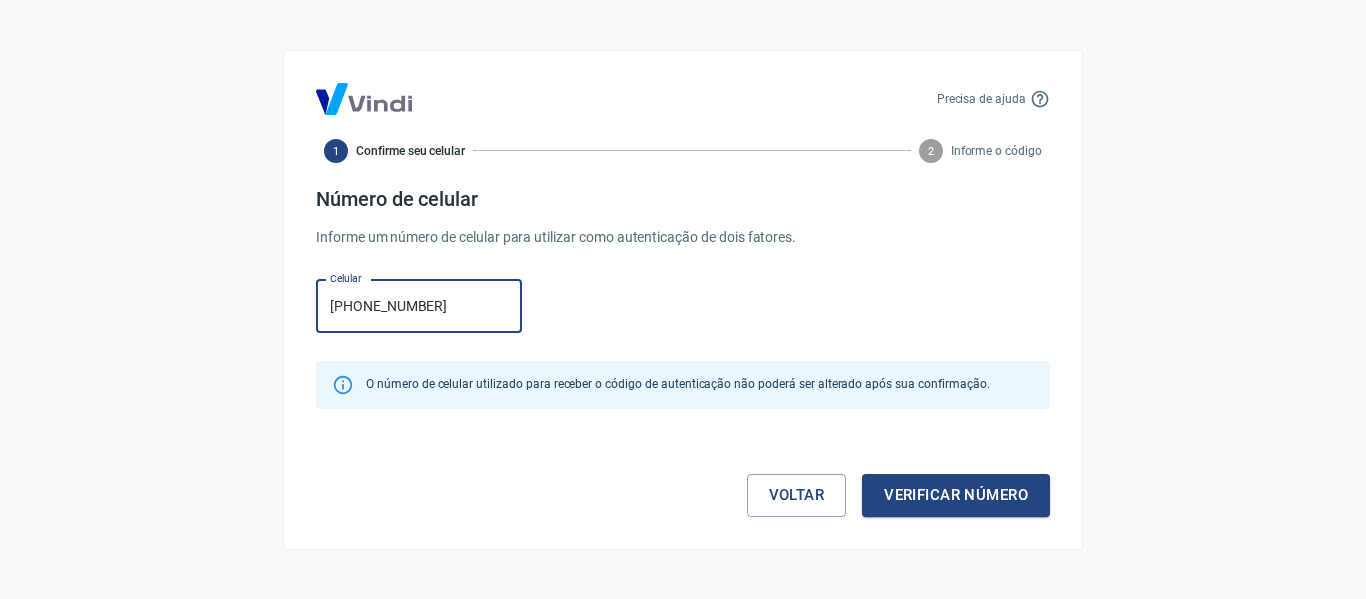 type on "(28) 99959-2724" 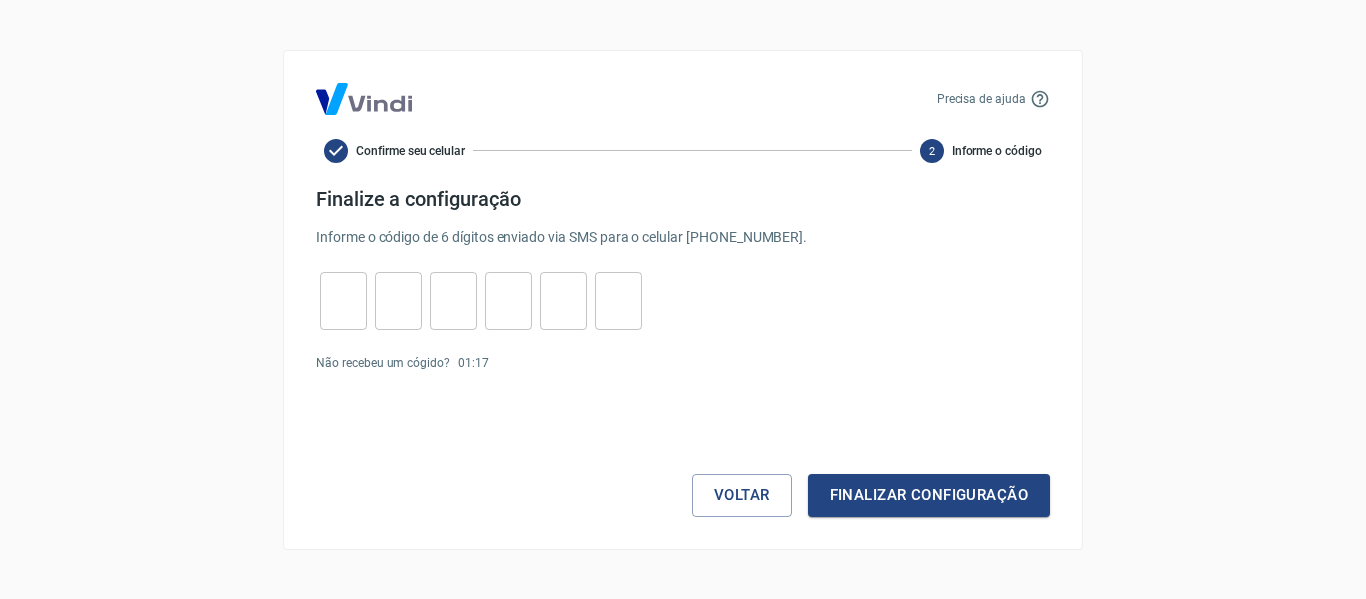 click at bounding box center [343, 300] 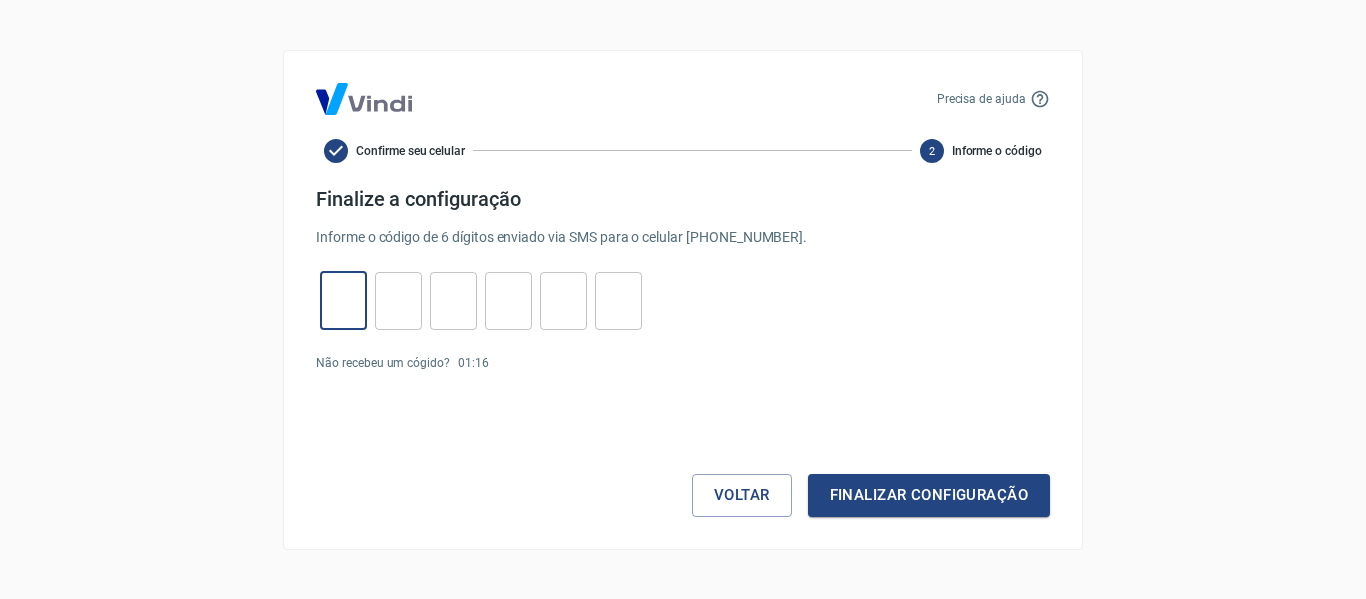 type on "9" 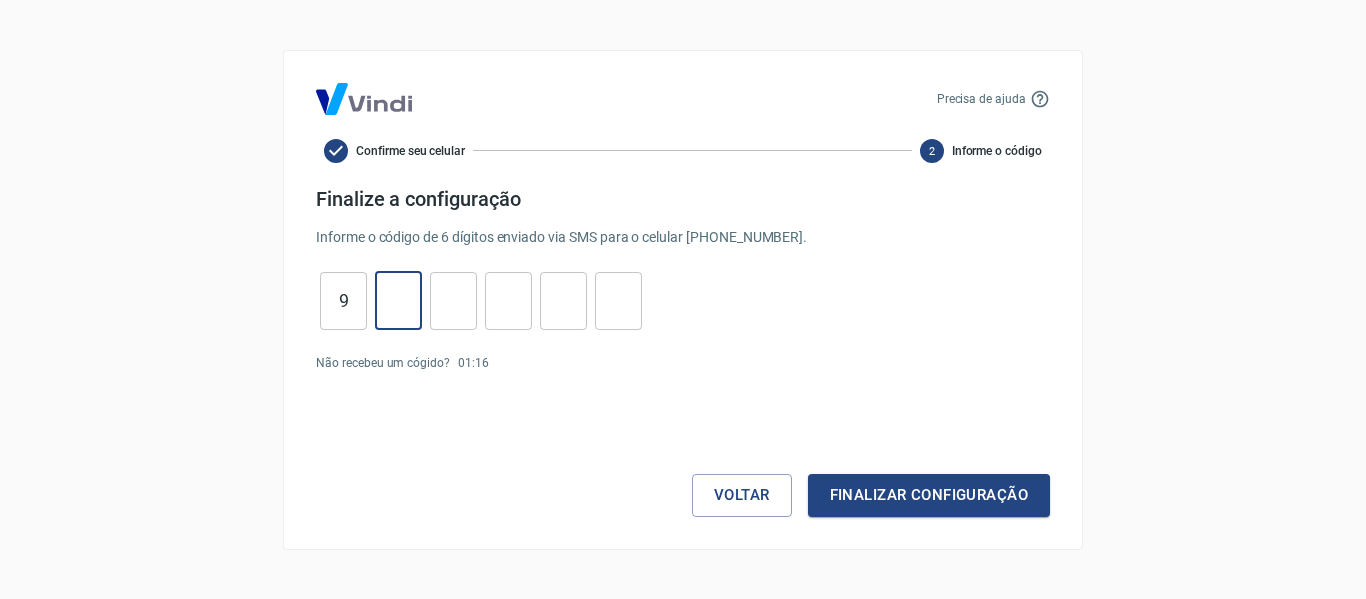 type on "0" 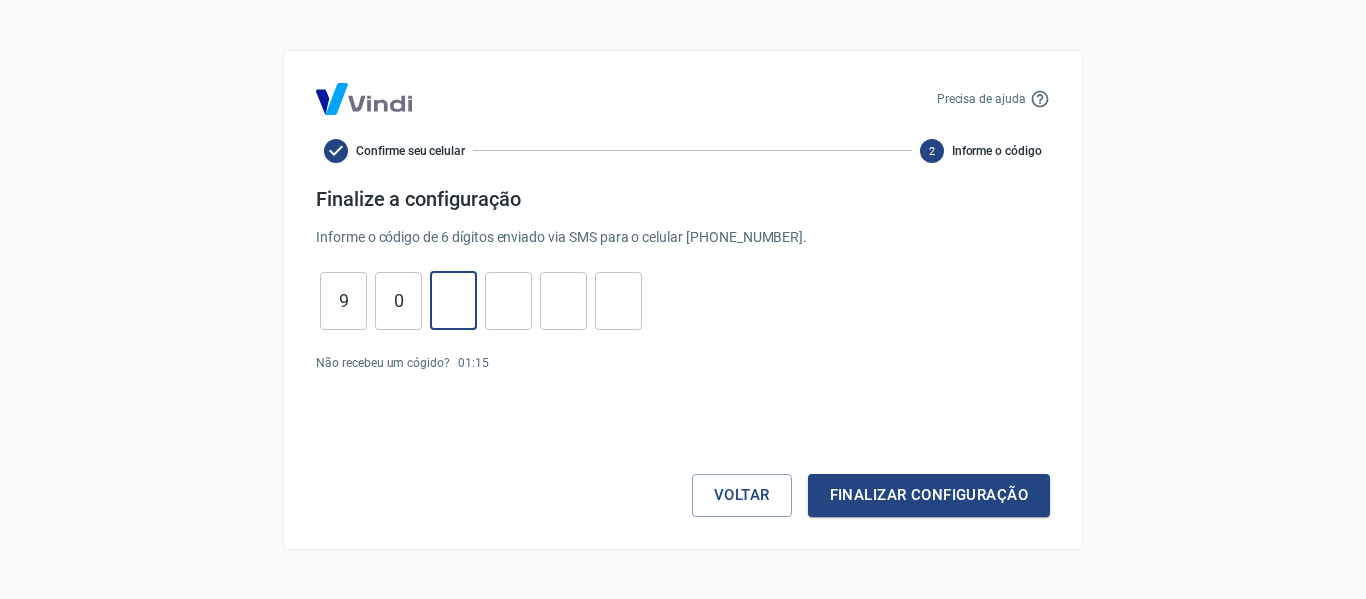 type on "3" 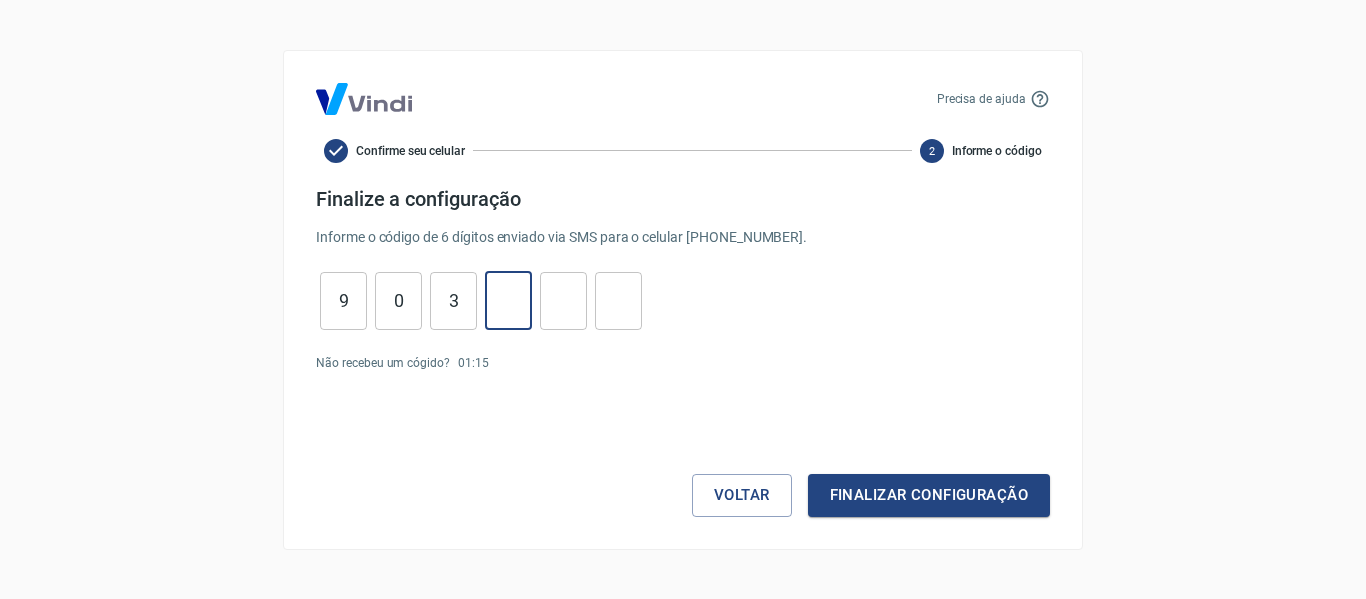 type on "0" 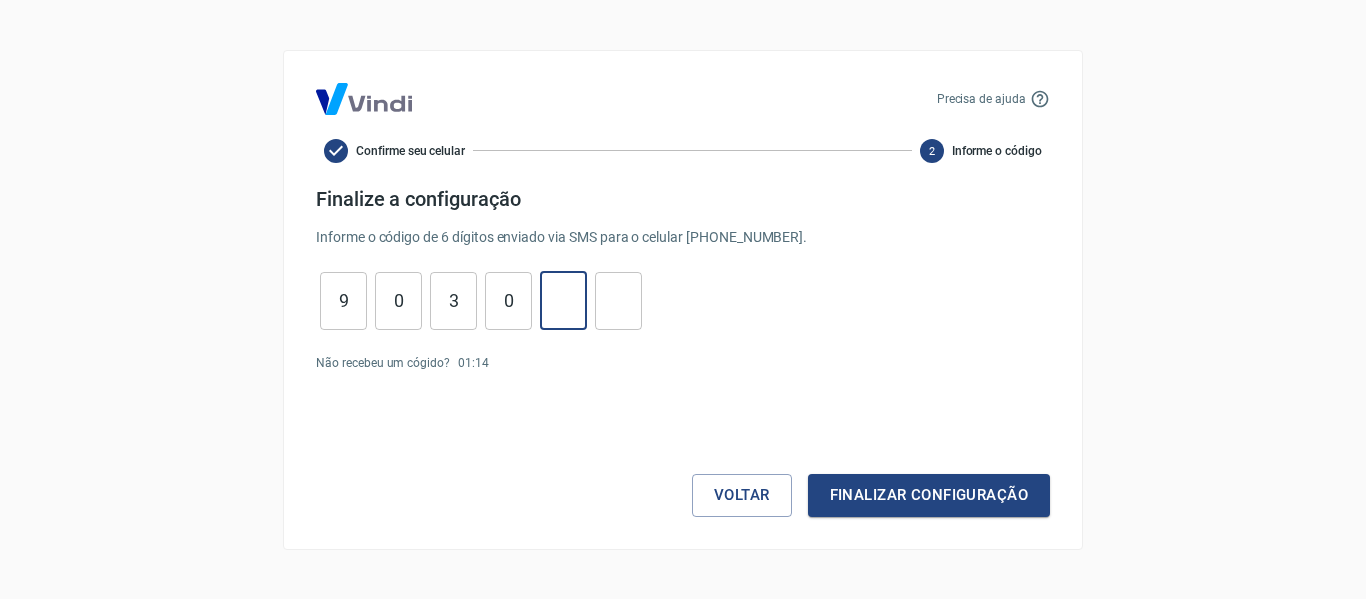 type on "7" 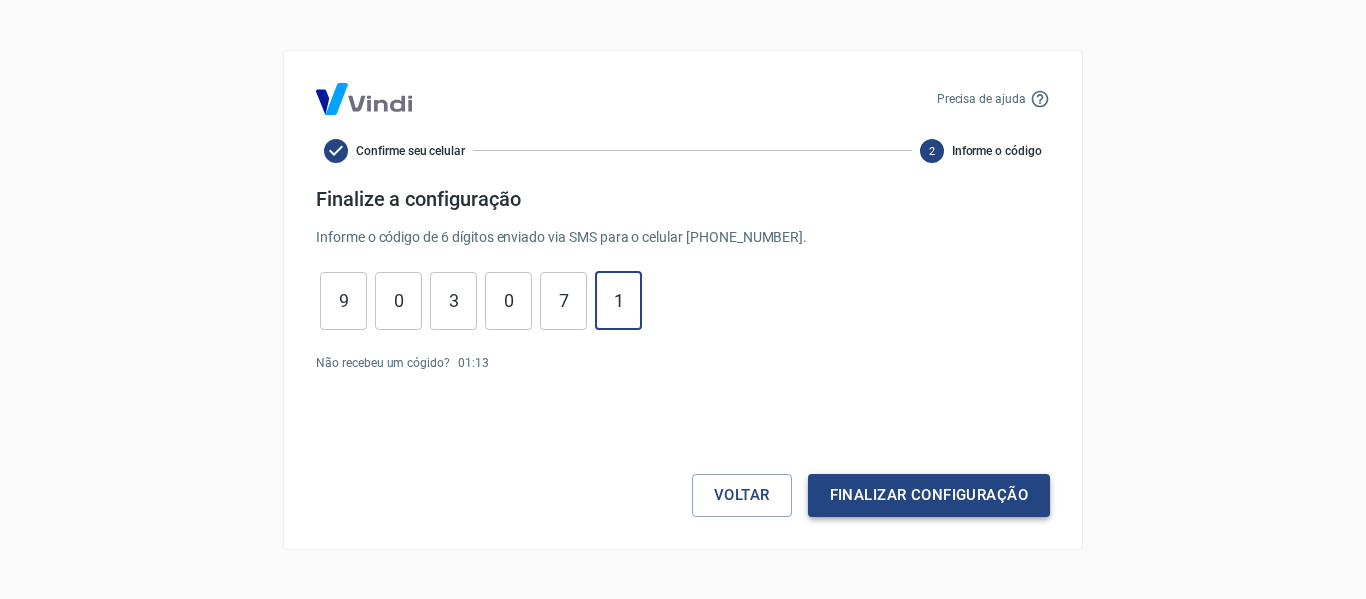 type on "1" 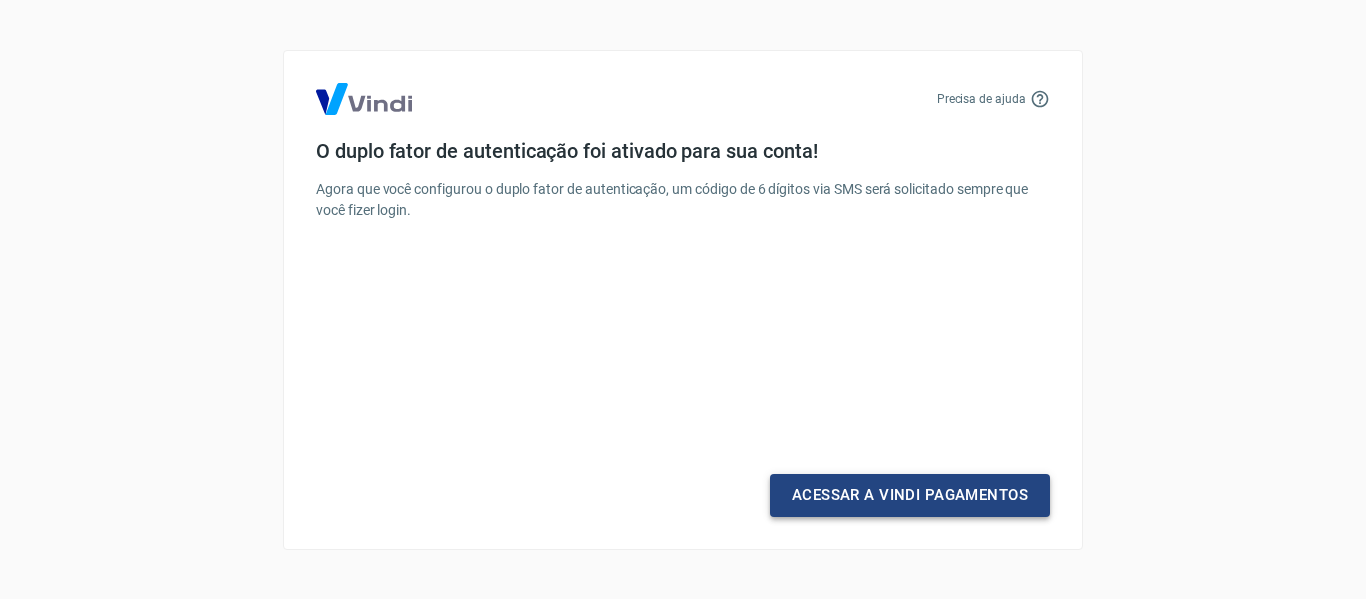 click on "Acessar a Vindi Pagamentos" at bounding box center [910, 495] 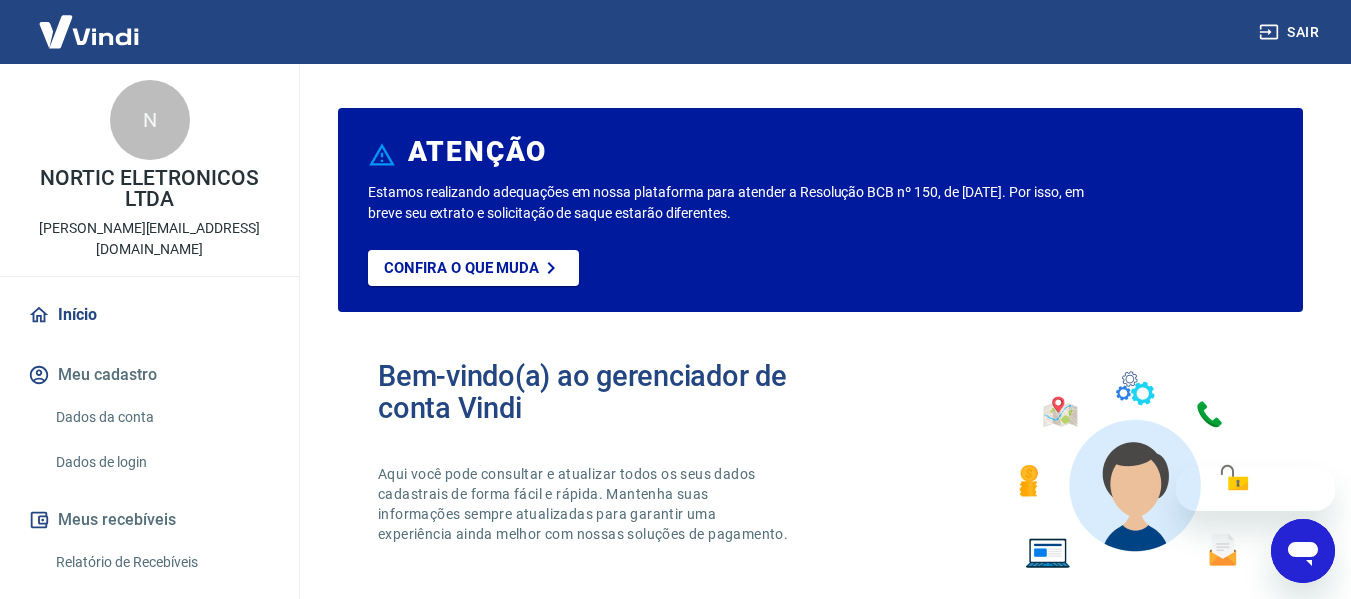 scroll, scrollTop: 0, scrollLeft: 0, axis: both 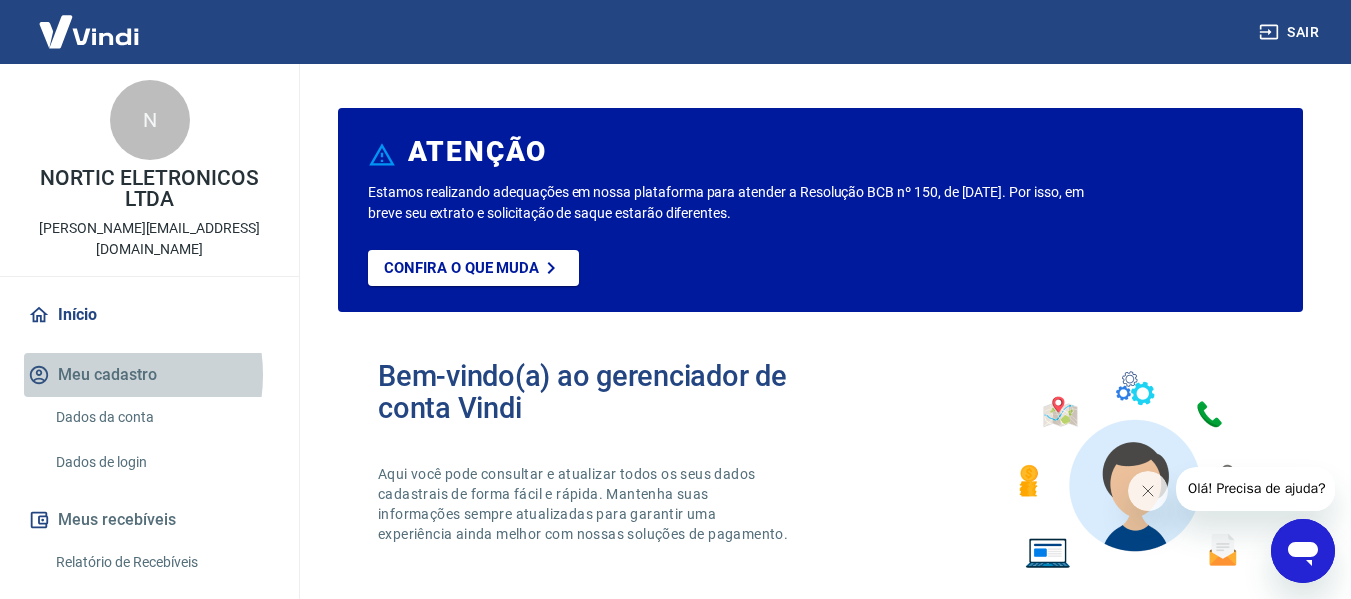 click on "Meu cadastro" at bounding box center (149, 375) 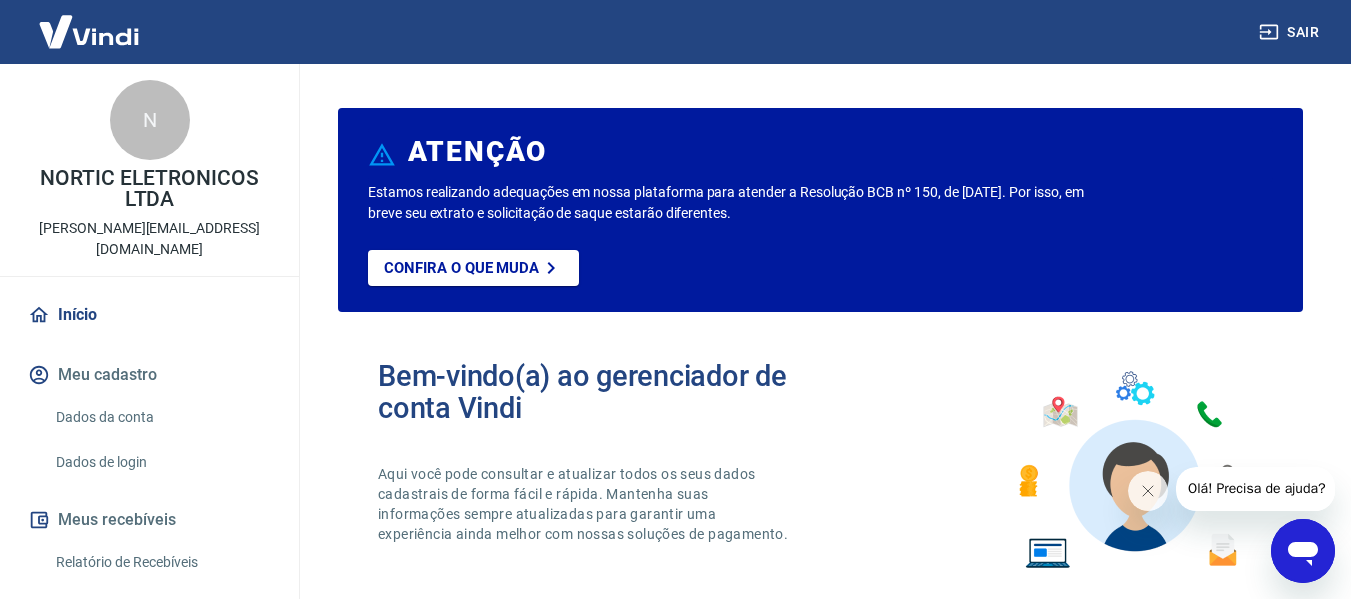 click on "Dados da conta" at bounding box center (161, 417) 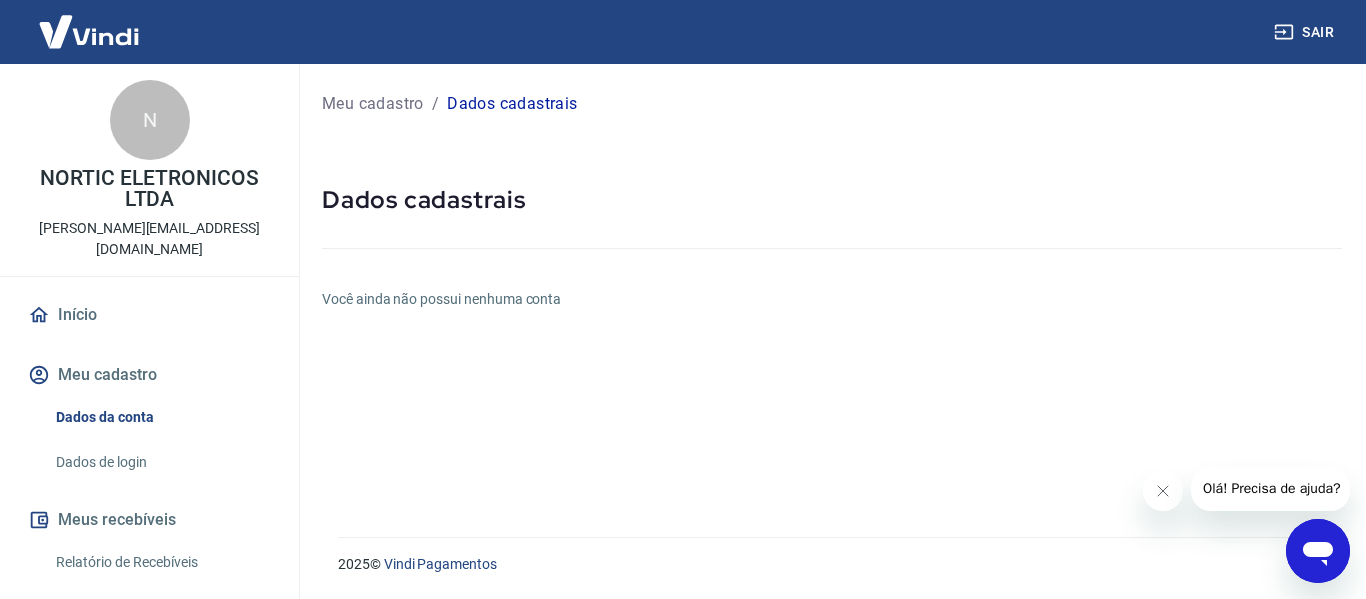 click on "Dados de login" at bounding box center [161, 462] 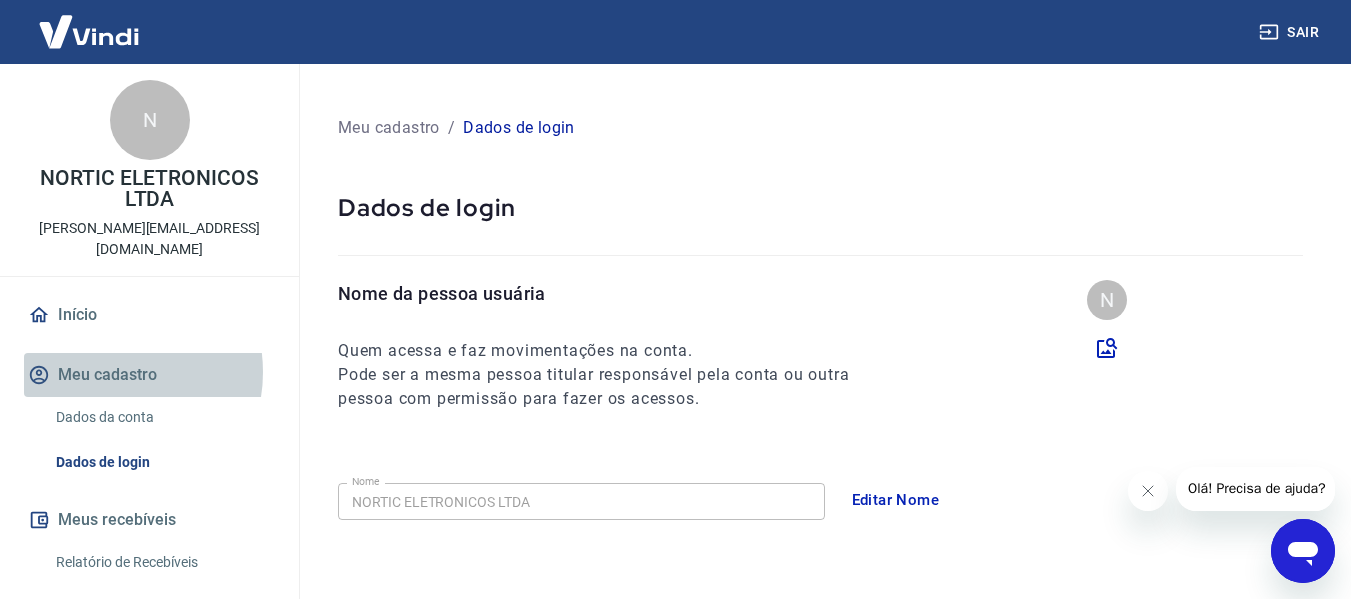 click on "Meu cadastro" at bounding box center [149, 375] 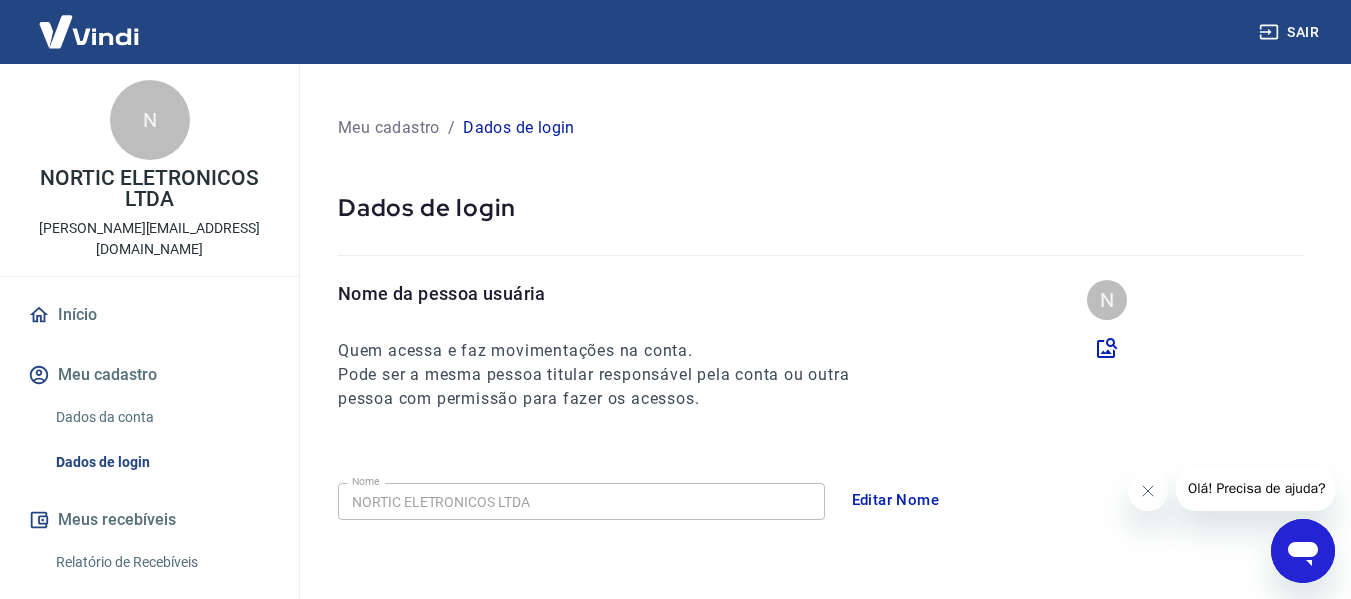 click on "Início" at bounding box center [149, 315] 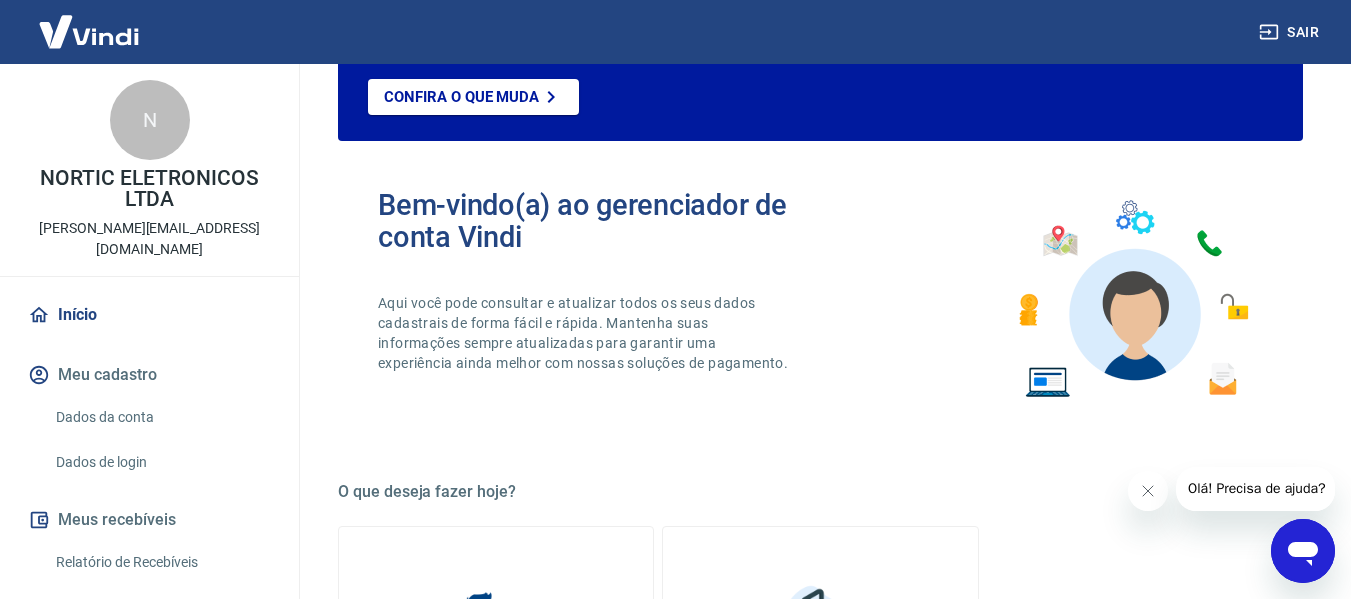 scroll, scrollTop: 0, scrollLeft: 0, axis: both 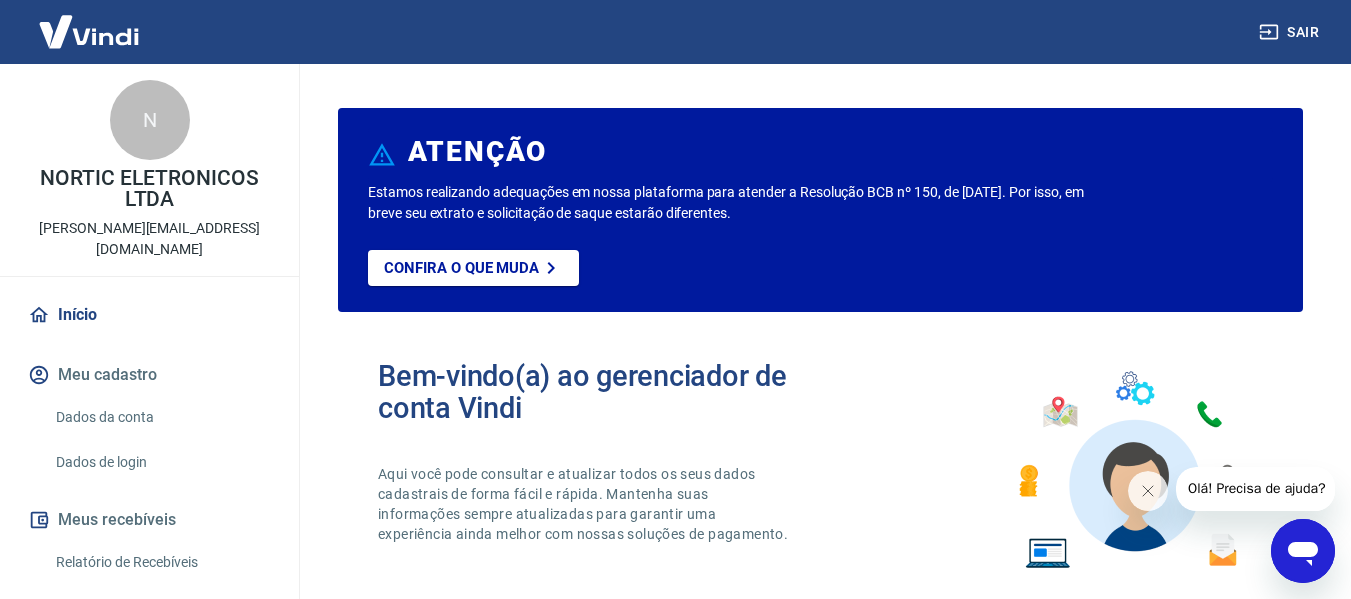 click on "Meu cadastro" at bounding box center (149, 375) 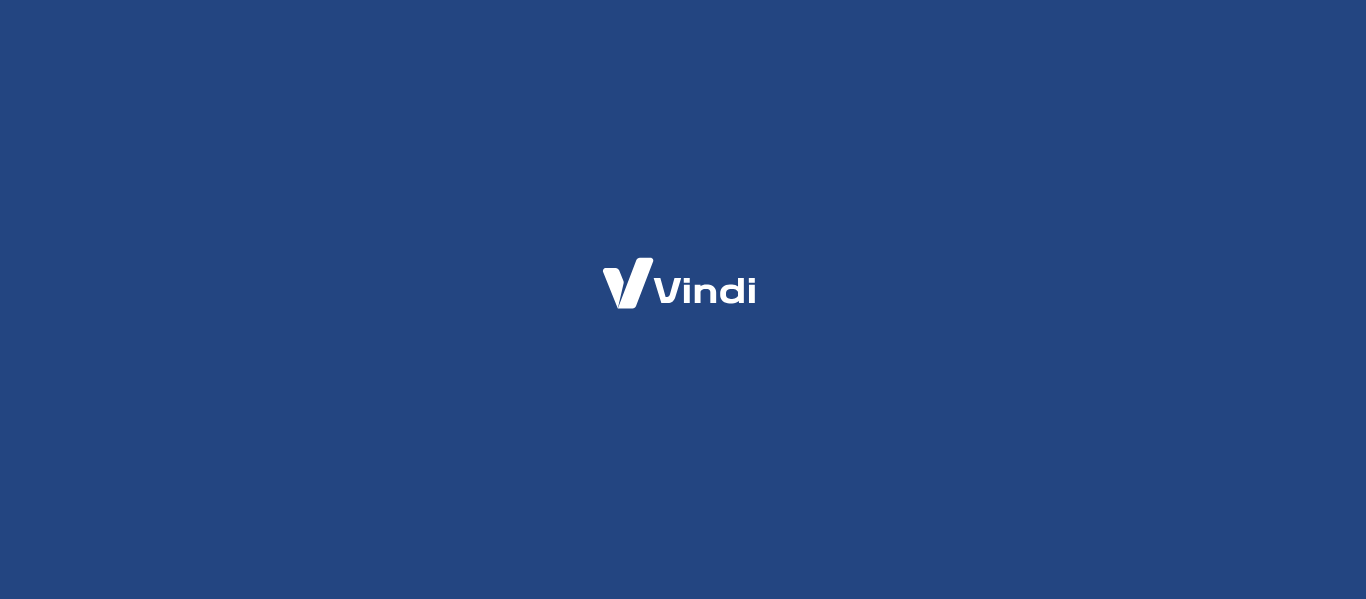 scroll, scrollTop: 0, scrollLeft: 0, axis: both 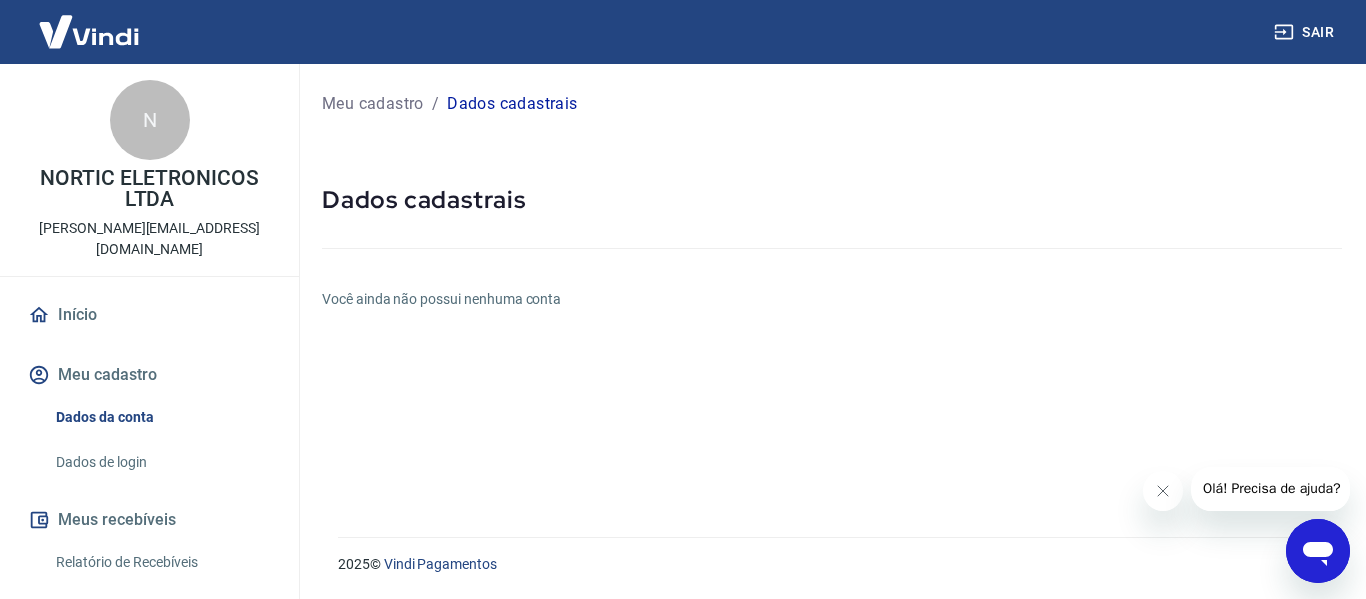 click on "Sair" at bounding box center (1306, 32) 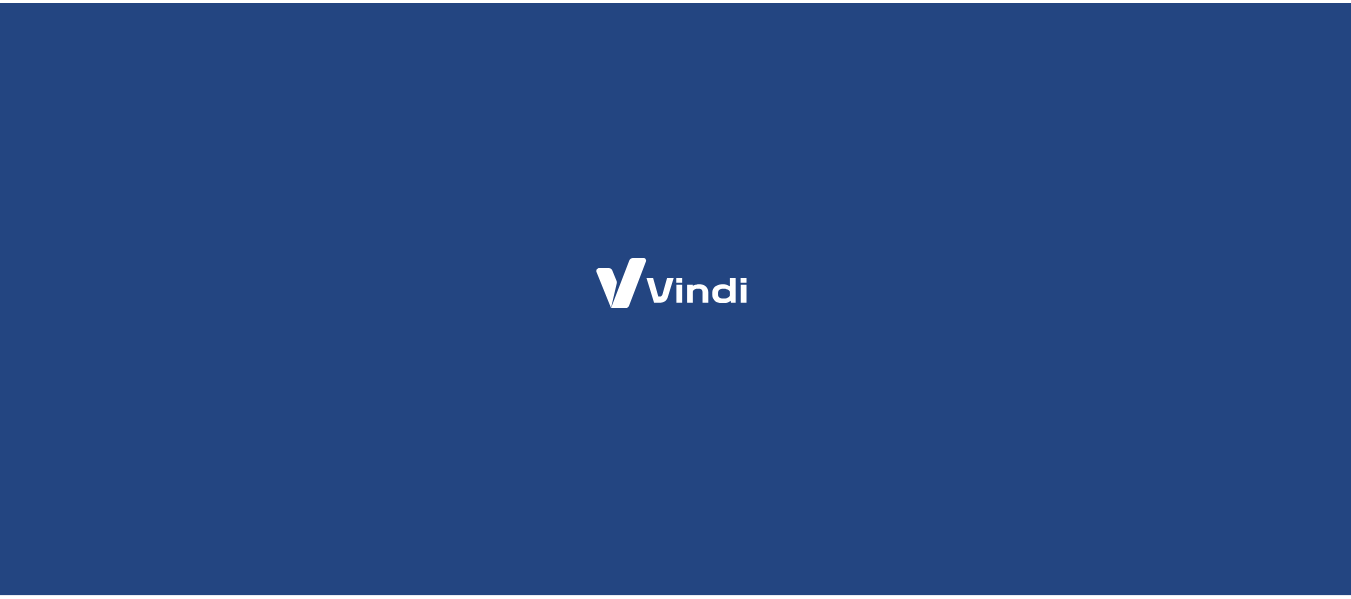 scroll, scrollTop: 0, scrollLeft: 0, axis: both 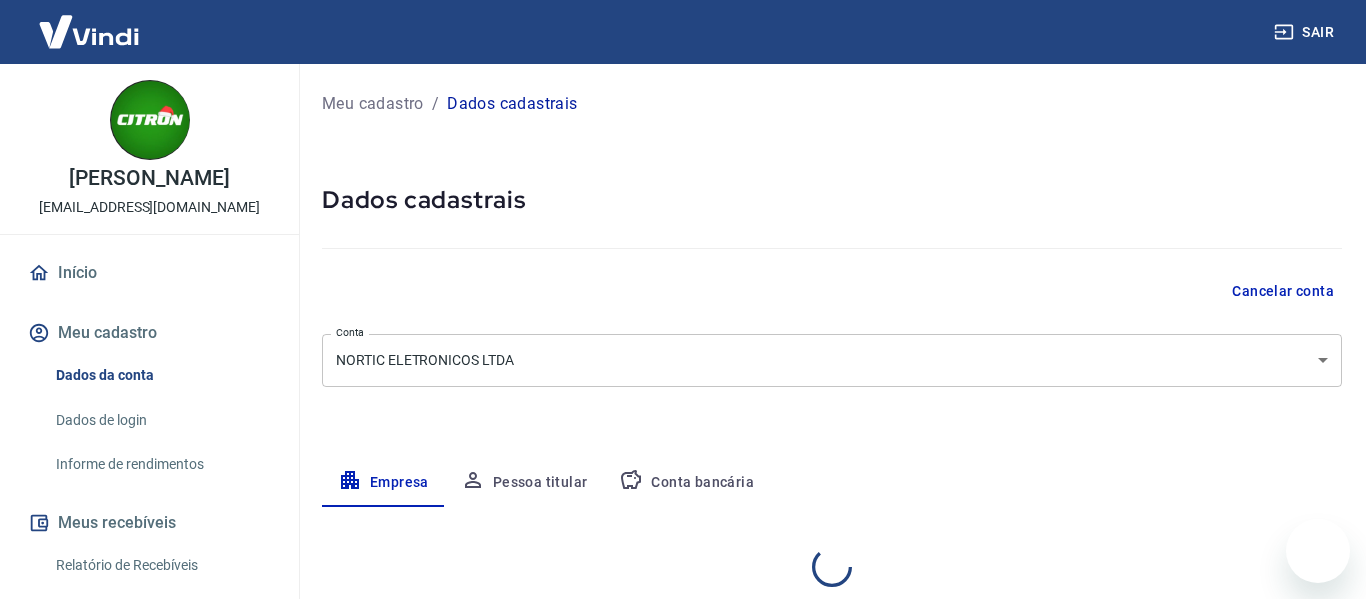 select on "ES" 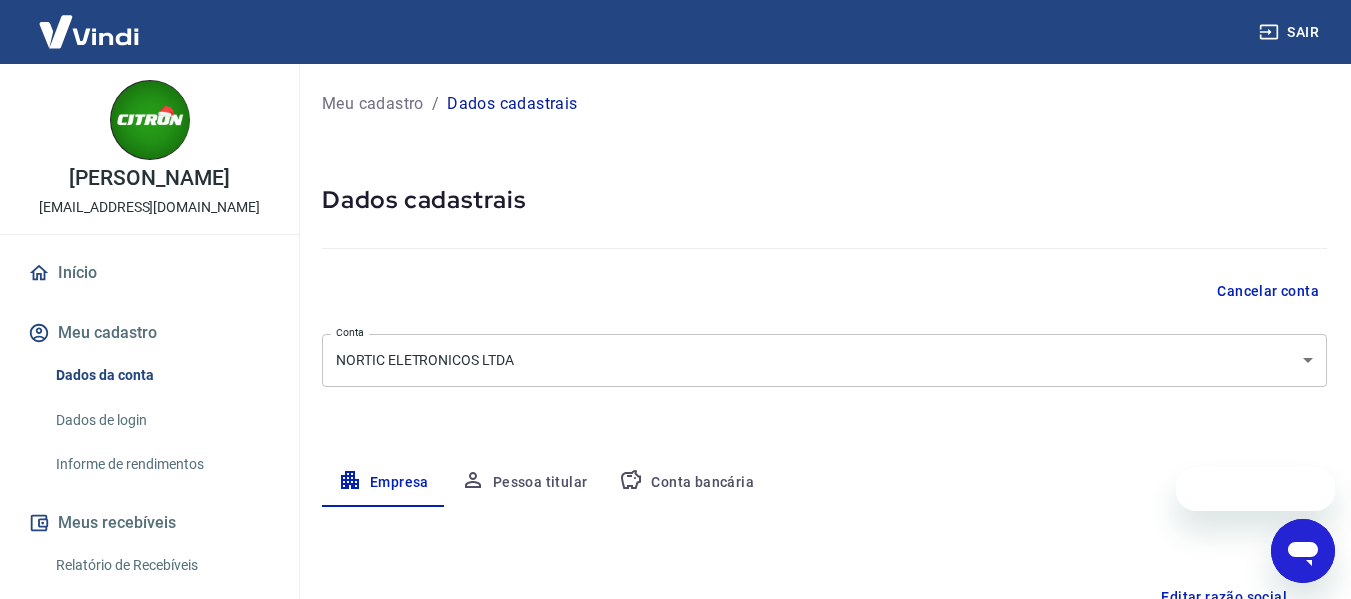 scroll, scrollTop: 0, scrollLeft: 0, axis: both 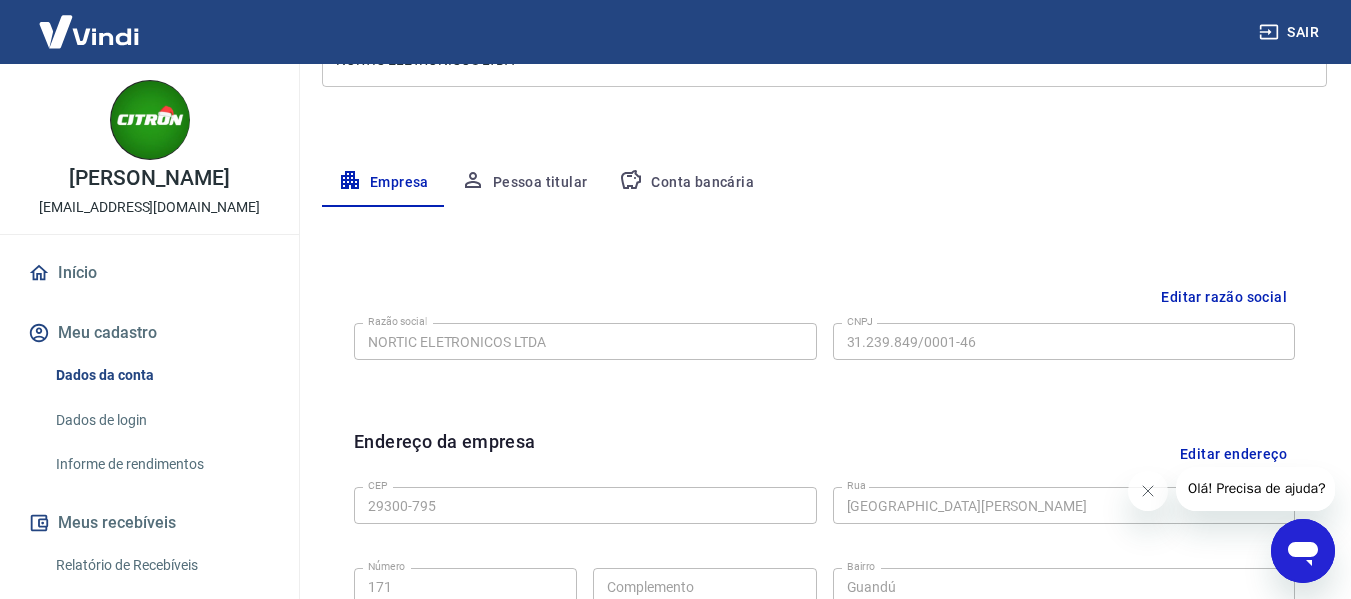 click on "Pessoa titular" at bounding box center (524, 183) 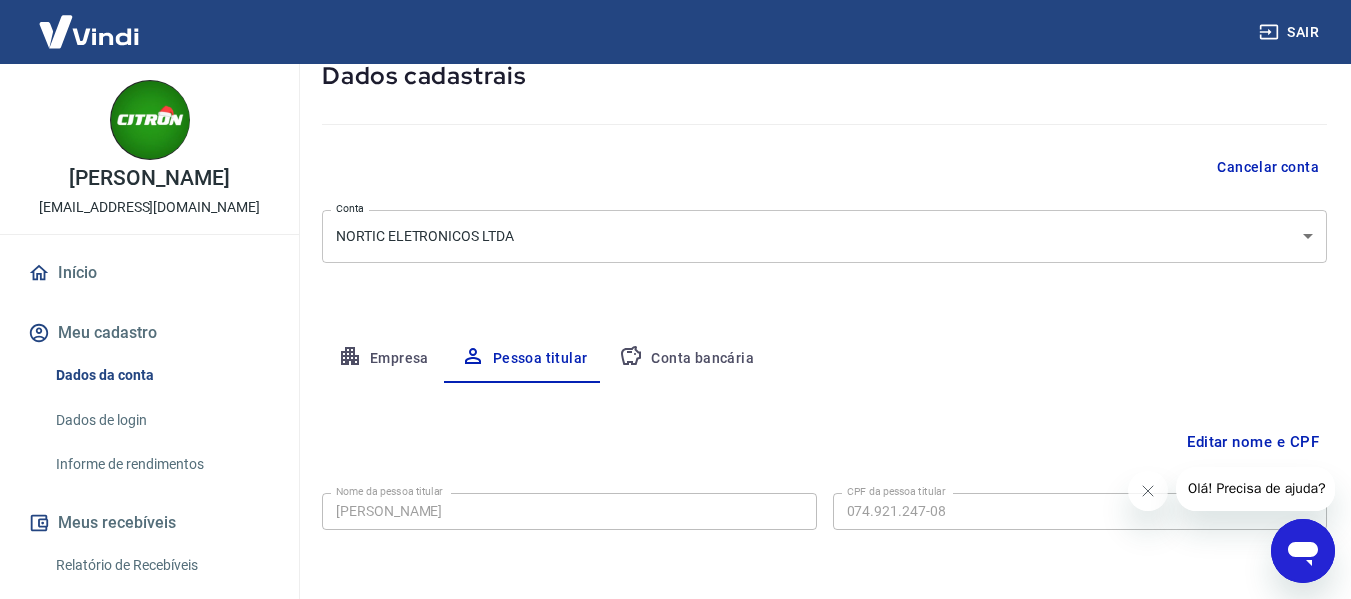 scroll, scrollTop: 101, scrollLeft: 0, axis: vertical 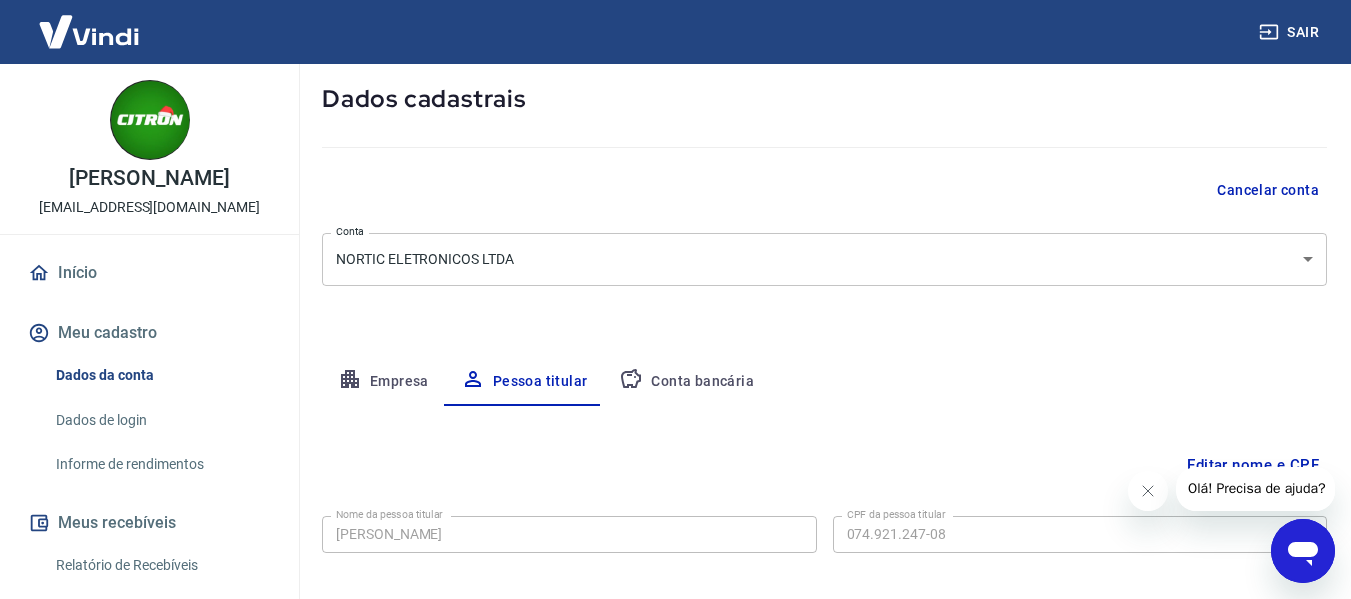 click on "Sair [PERSON_NAME] [EMAIL_ADDRESS][DOMAIN_NAME] Início Meu cadastro Dados da conta Dados de login Informe de rendimentos Meus recebíveis Relatório de Recebíveis Recebíveis Futuros Online Contratos com credores Disponibilização de agenda Conta Digital Saldo e Extrato Saque Conta digital Segurança Fale conosco Volte para o portal de gerenciamento de vendas do Intermediador. Voltar para  Intermediador Meu cadastro / Dados cadastrais Dados cadastrais Cancelar conta Conta NORTIC ELETRONICOS LTDA [object Object] Conta Empresa Pessoa titular Conta bancária Editar nome e CPF Nome da pessoa titular [PERSON_NAME] da pessoa titular CPF da pessoa titular 074.921.247-08 CPF da pessoa titular Atenção! Seus recebimentos podem ficar temporariamente bloqueados se o nome e/ou CPF da pessoa titular forem alterados. [PERSON_NAME] 2025  ©   Vindi Pagamentos" at bounding box center (675, 198) 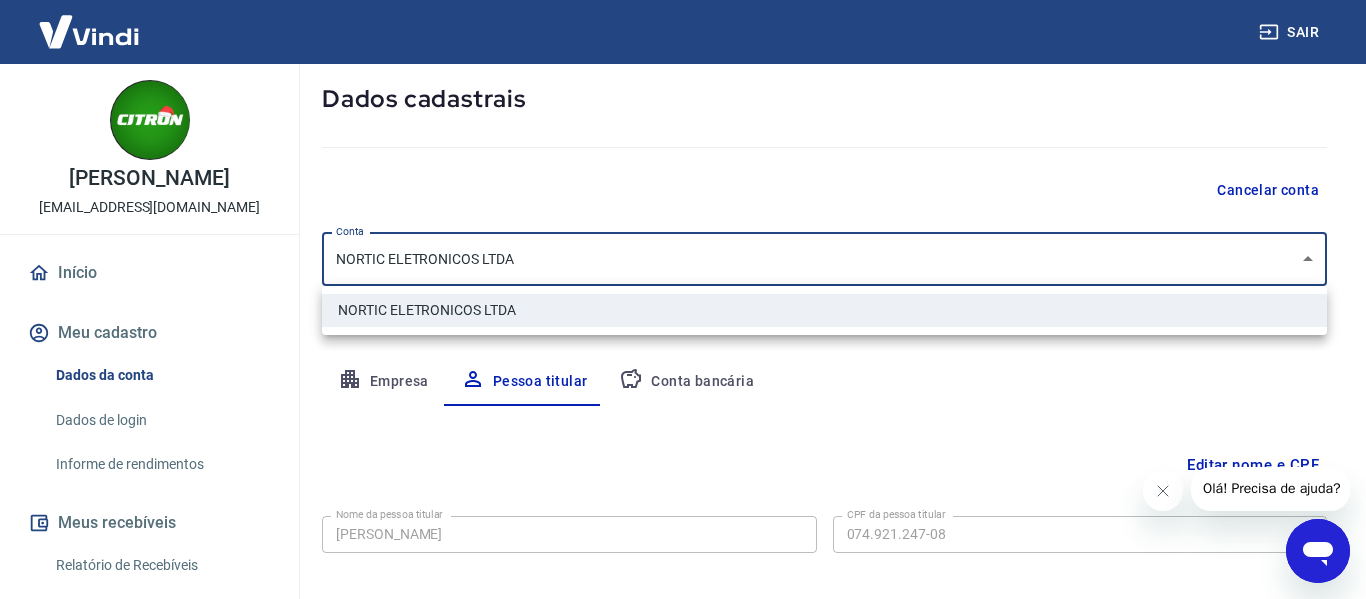 click at bounding box center [683, 299] 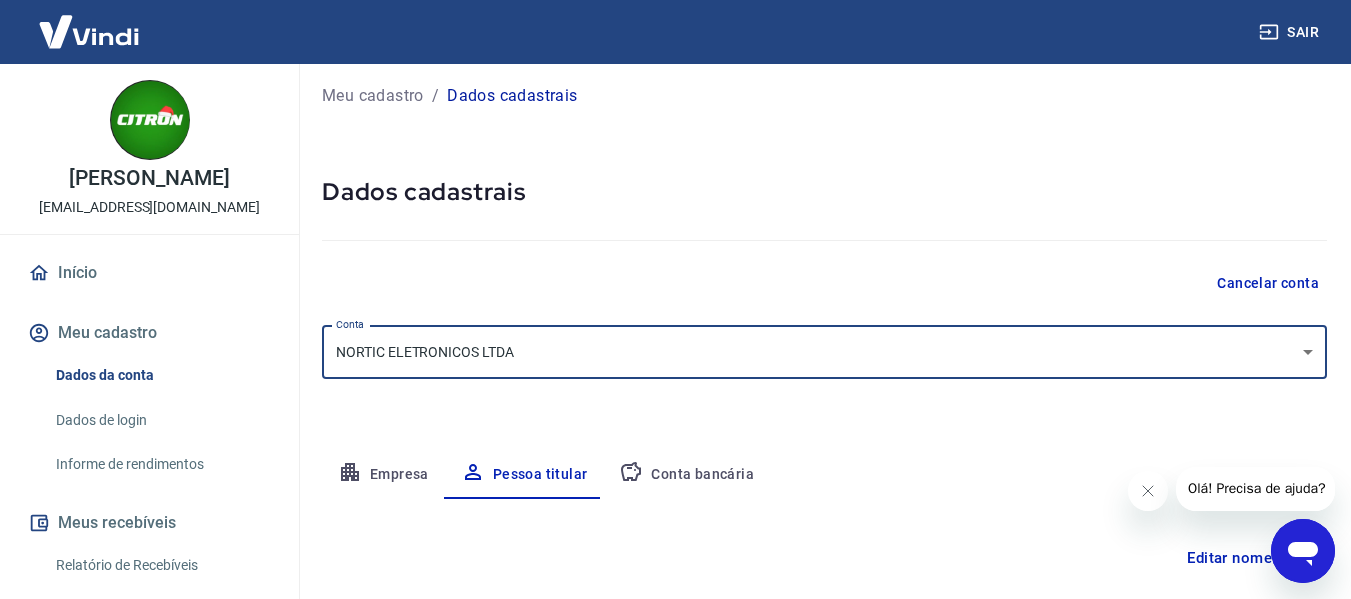 scroll, scrollTop: 0, scrollLeft: 0, axis: both 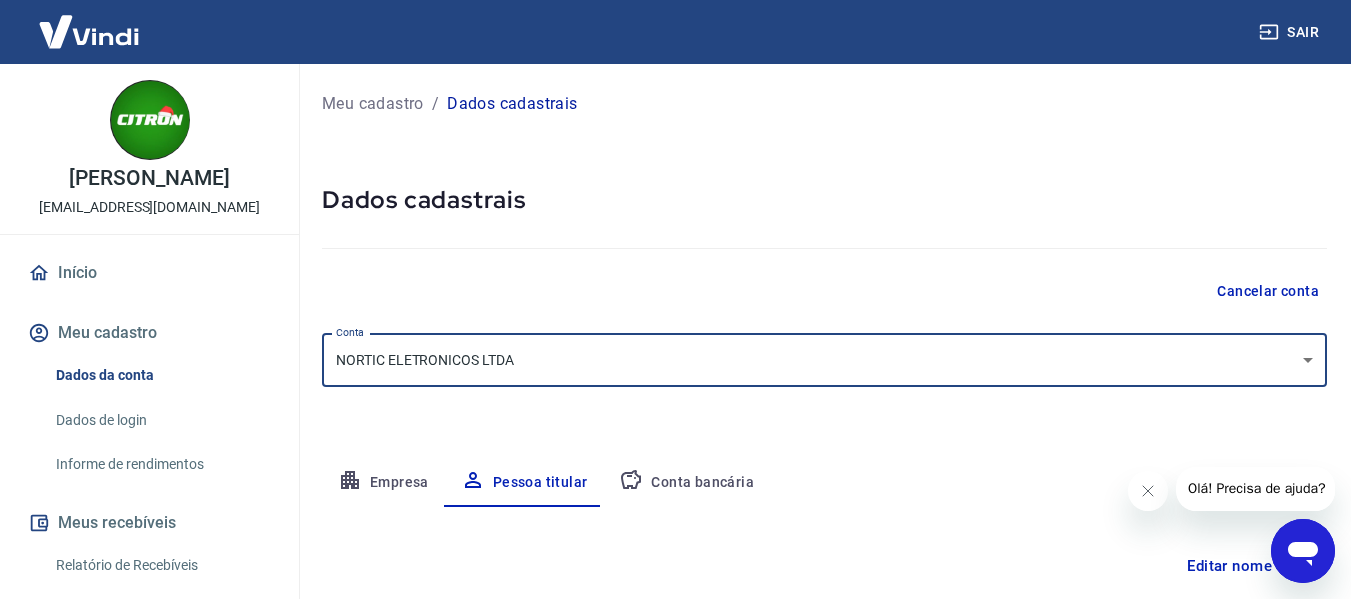click on "Empresa" at bounding box center [383, 483] 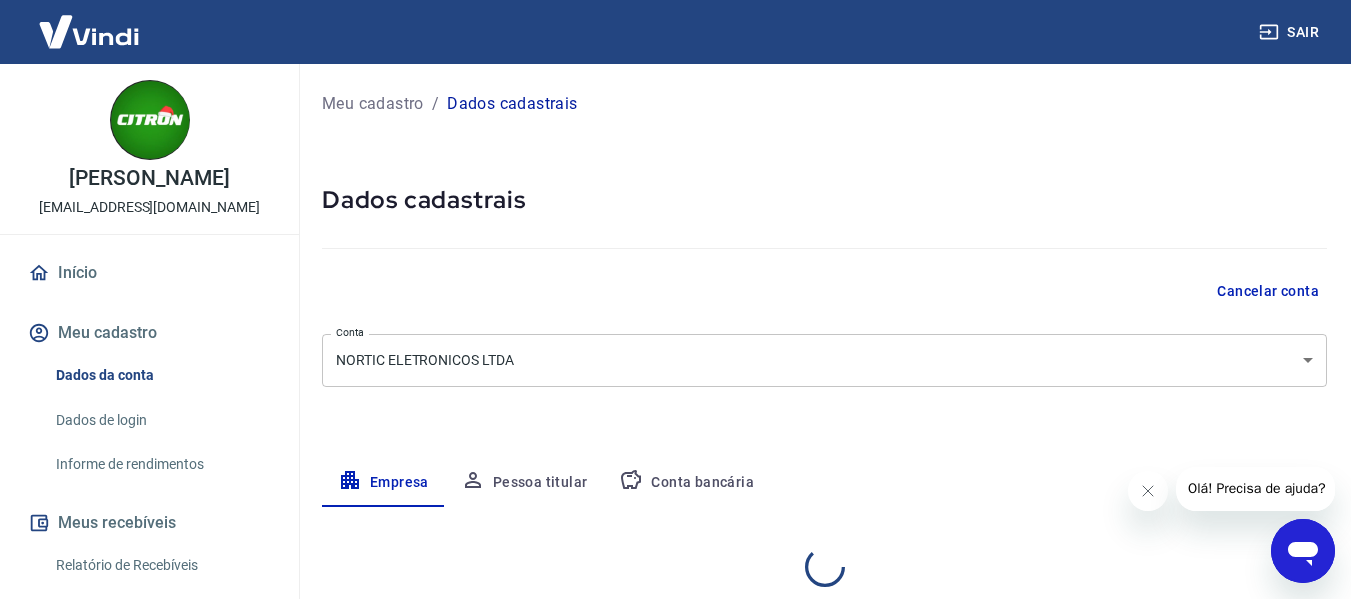 select on "ES" 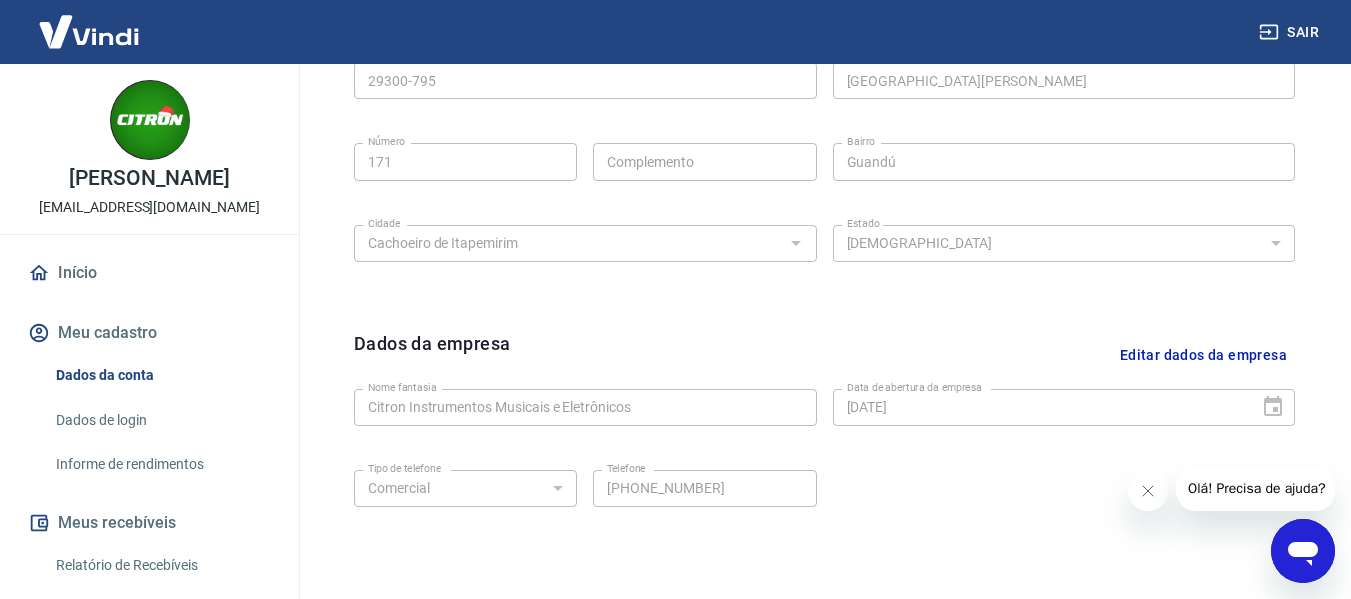 scroll, scrollTop: 843, scrollLeft: 0, axis: vertical 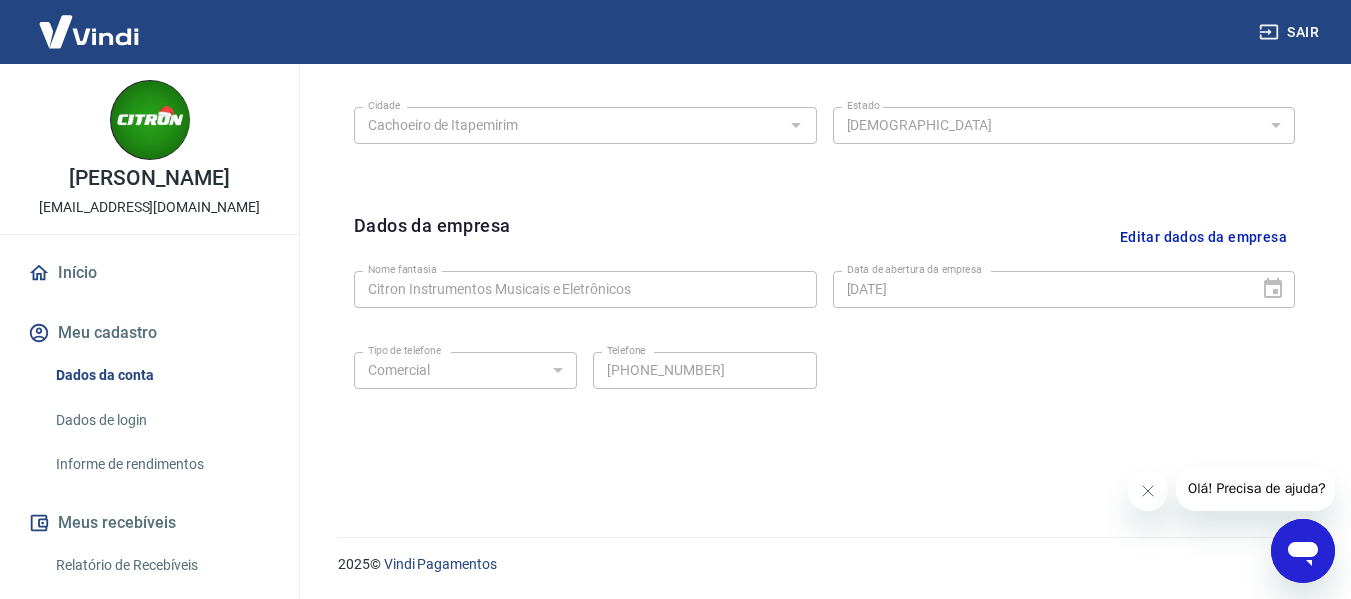 click on "Dados de login" at bounding box center (161, 420) 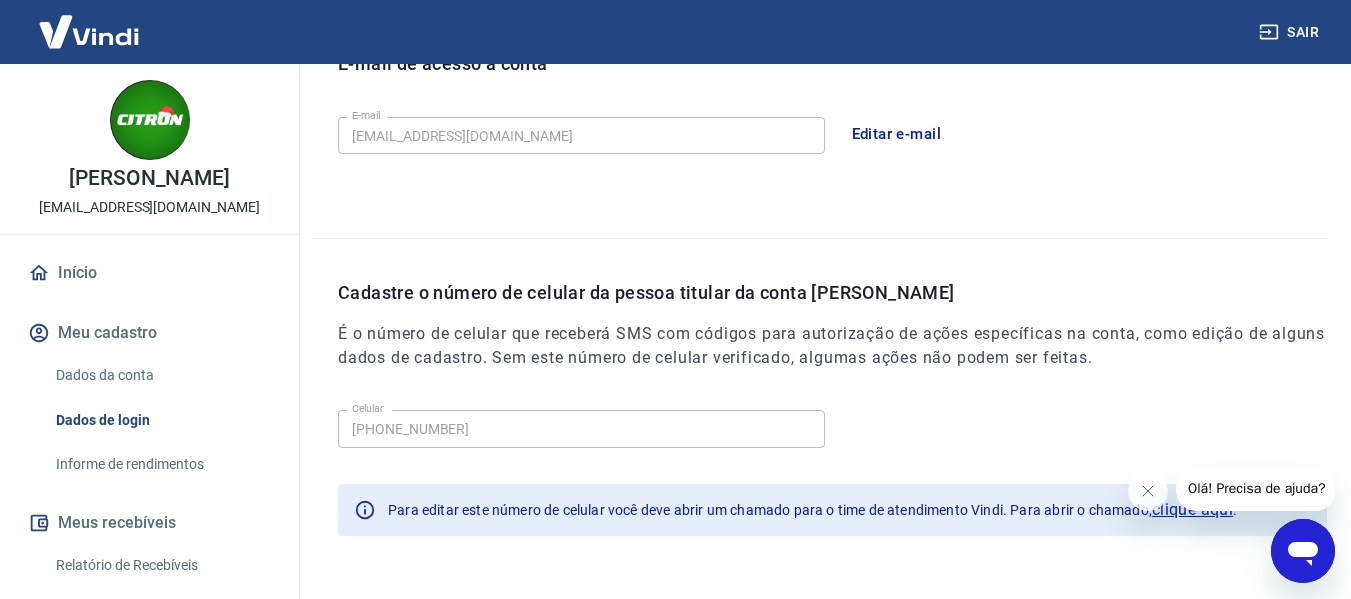 scroll, scrollTop: 600, scrollLeft: 0, axis: vertical 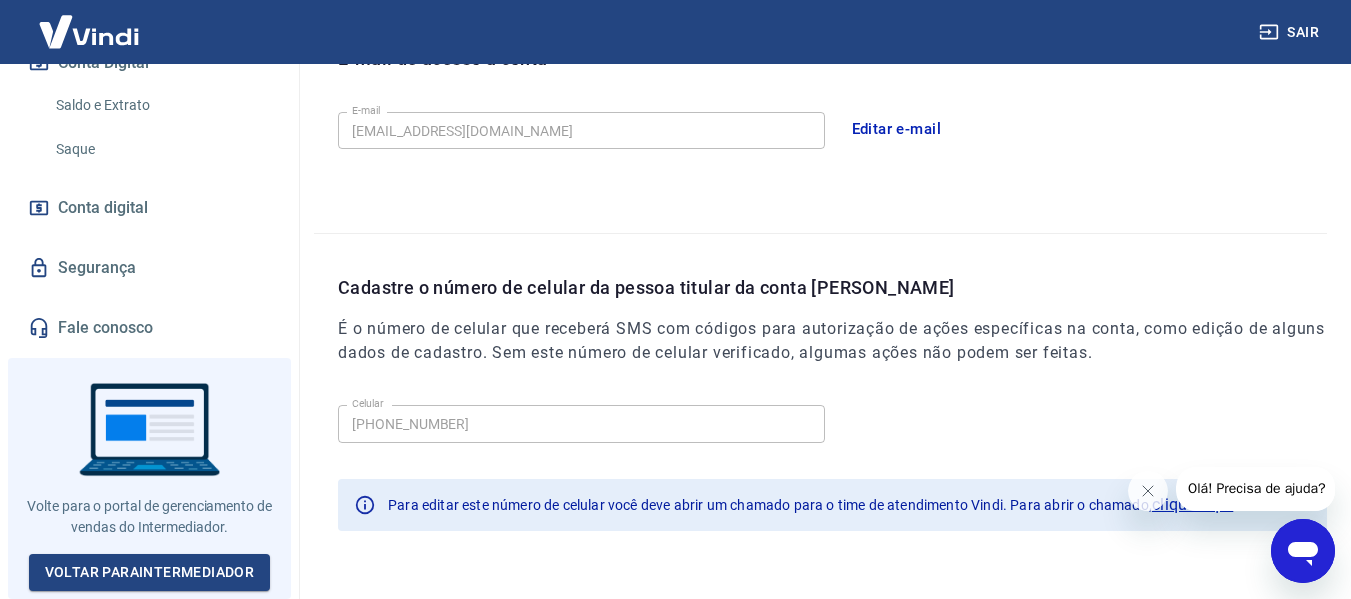 drag, startPoint x: 1288, startPoint y: 546, endPoint x: 2561, endPoint y: 1063, distance: 1373.9789 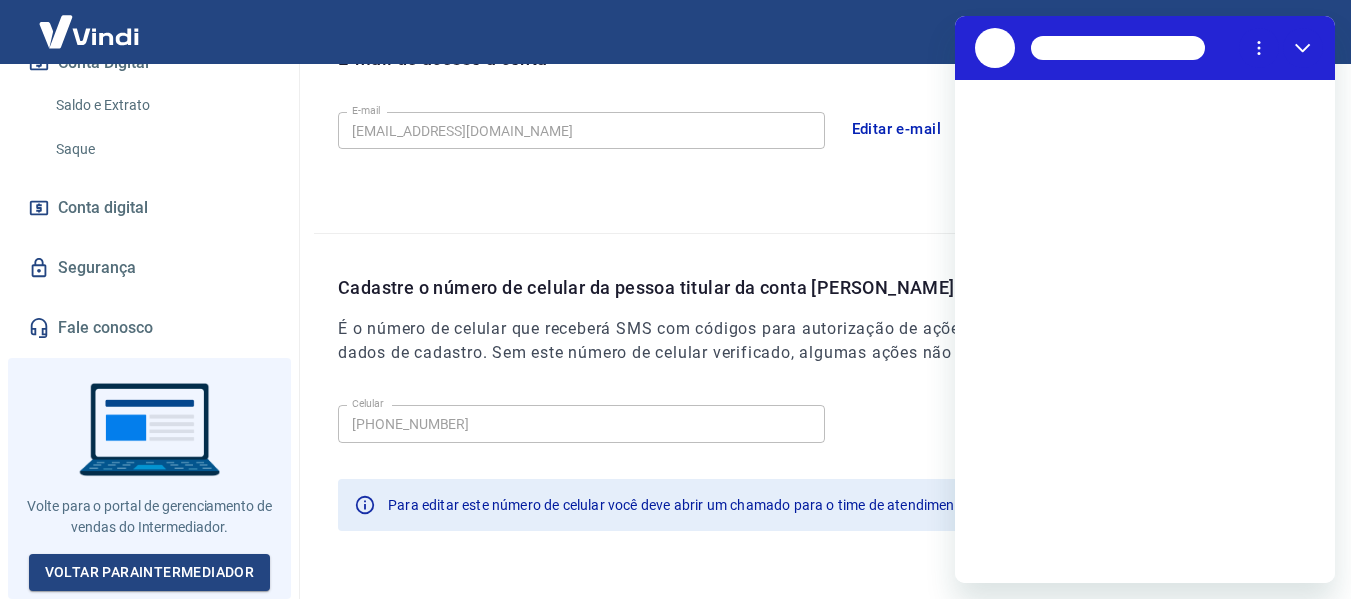 scroll, scrollTop: 0, scrollLeft: 0, axis: both 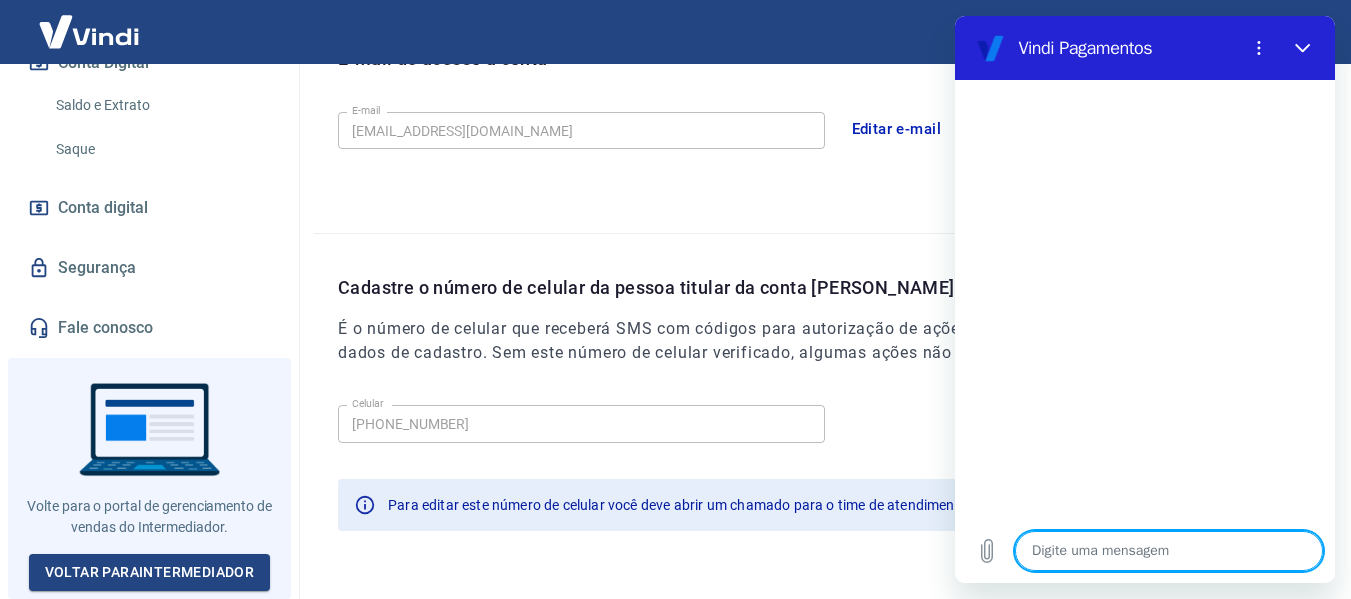 click at bounding box center [1169, 551] 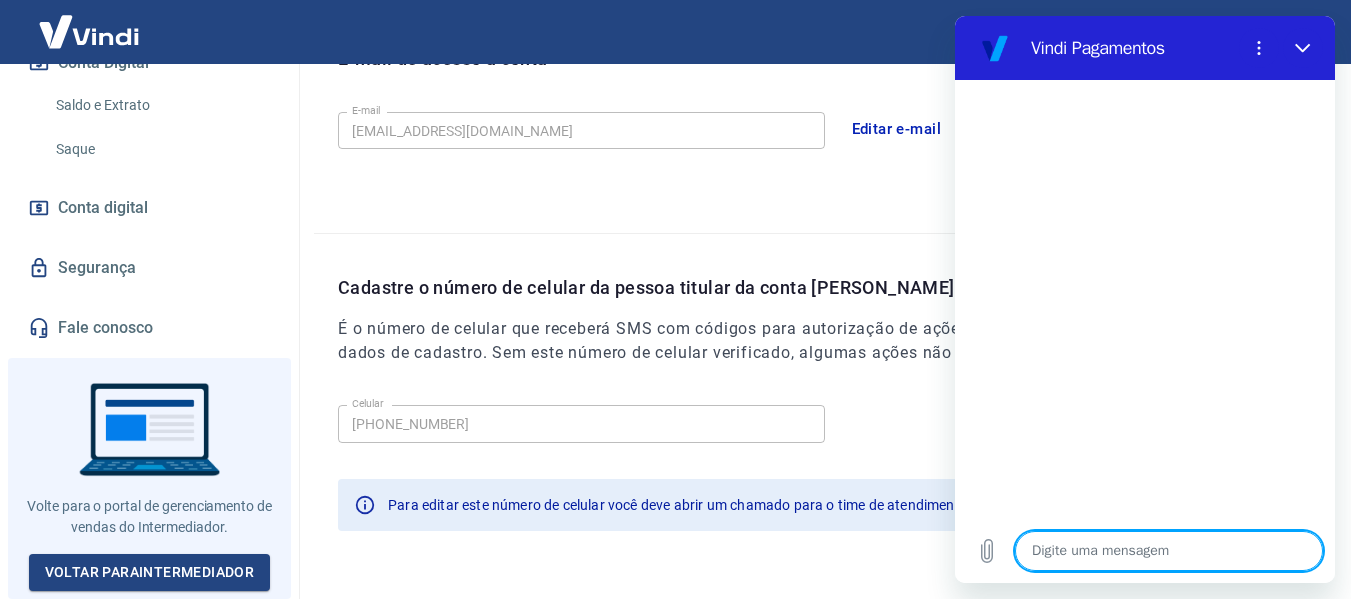 type on "o" 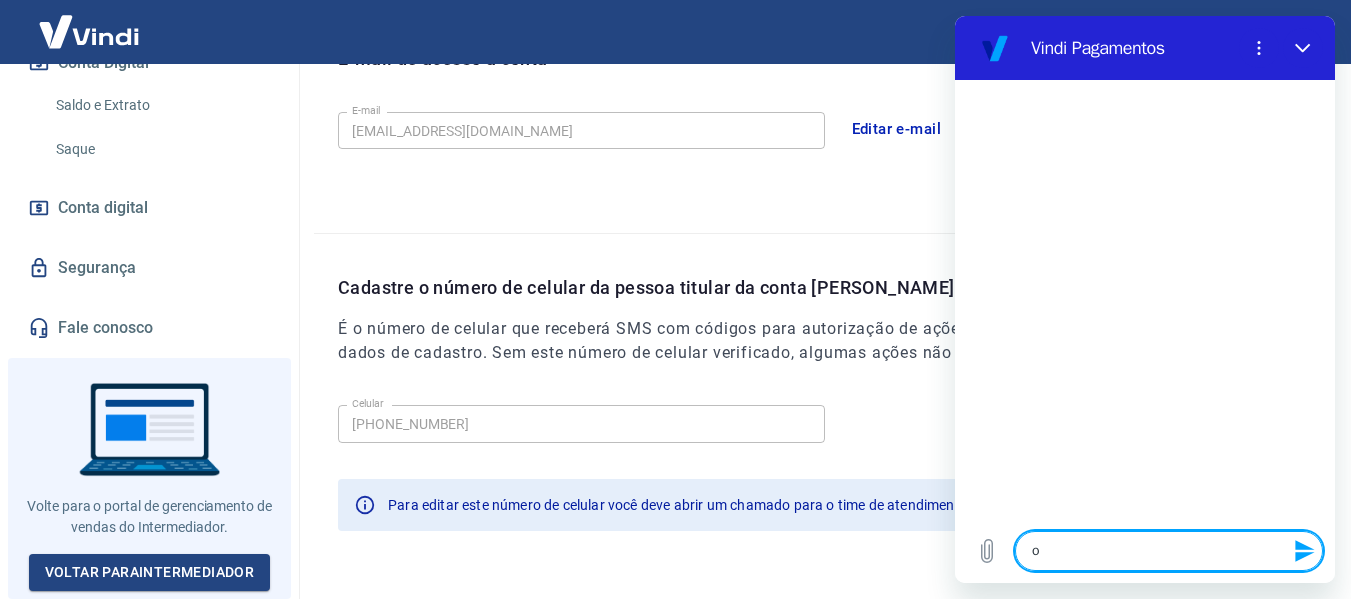 type on "oi" 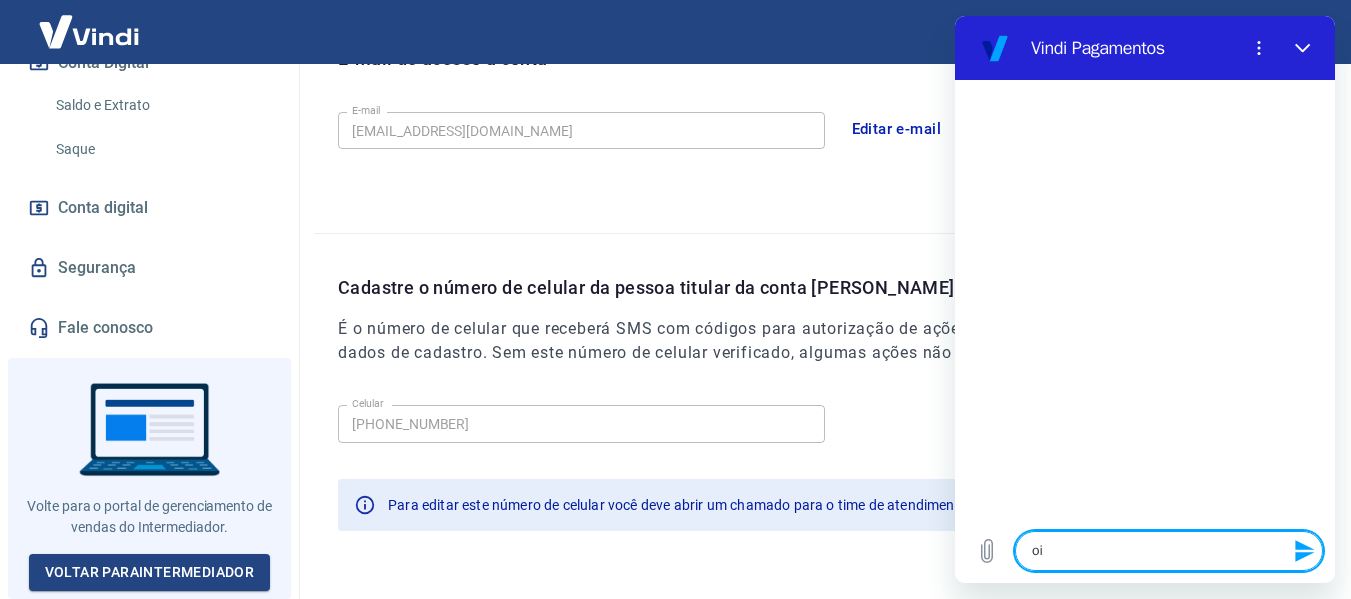 type 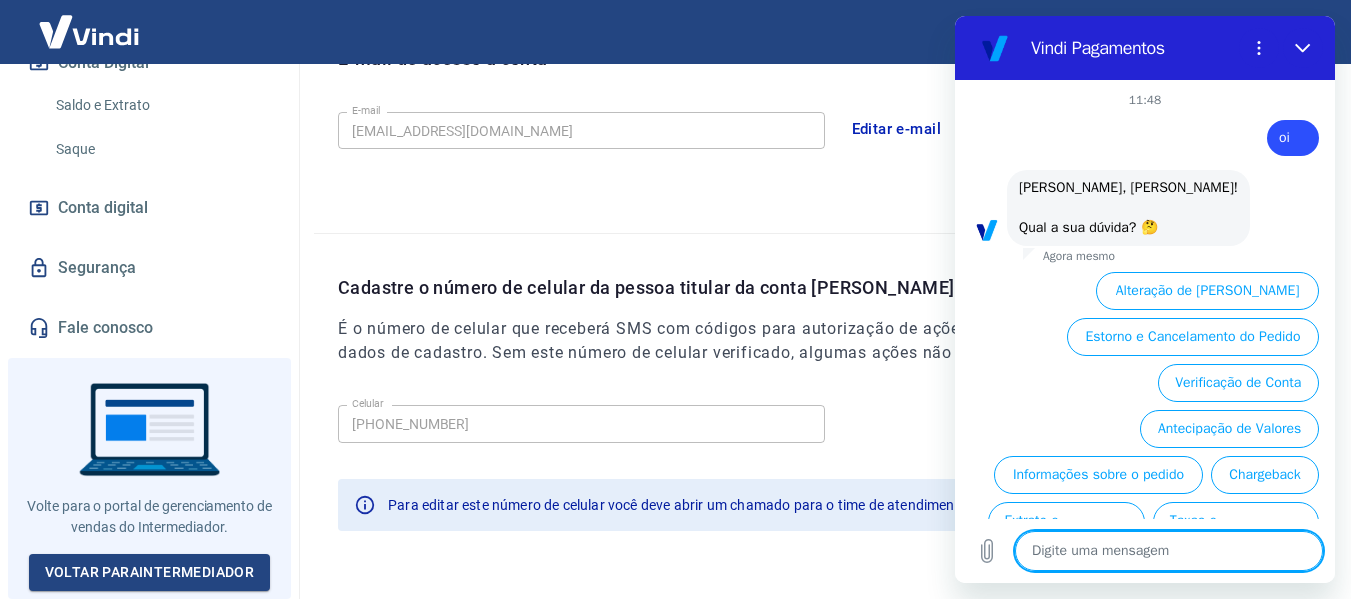 scroll, scrollTop: 92, scrollLeft: 0, axis: vertical 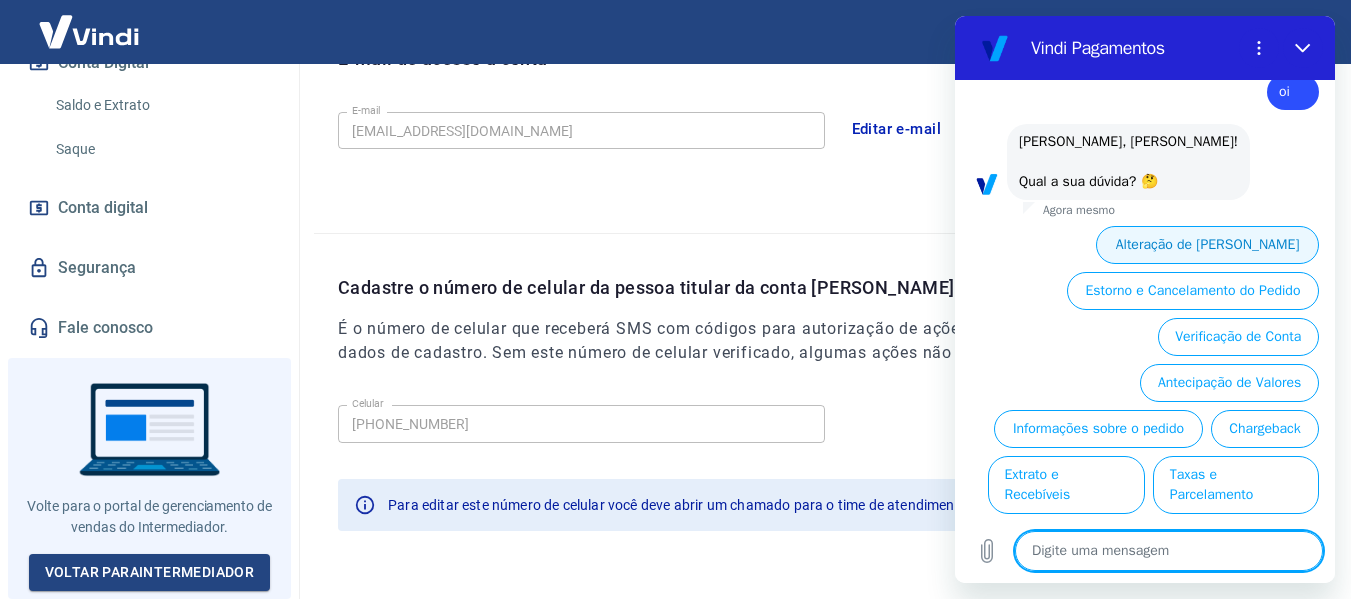 click on "Alteração de [PERSON_NAME]" at bounding box center [1207, 245] 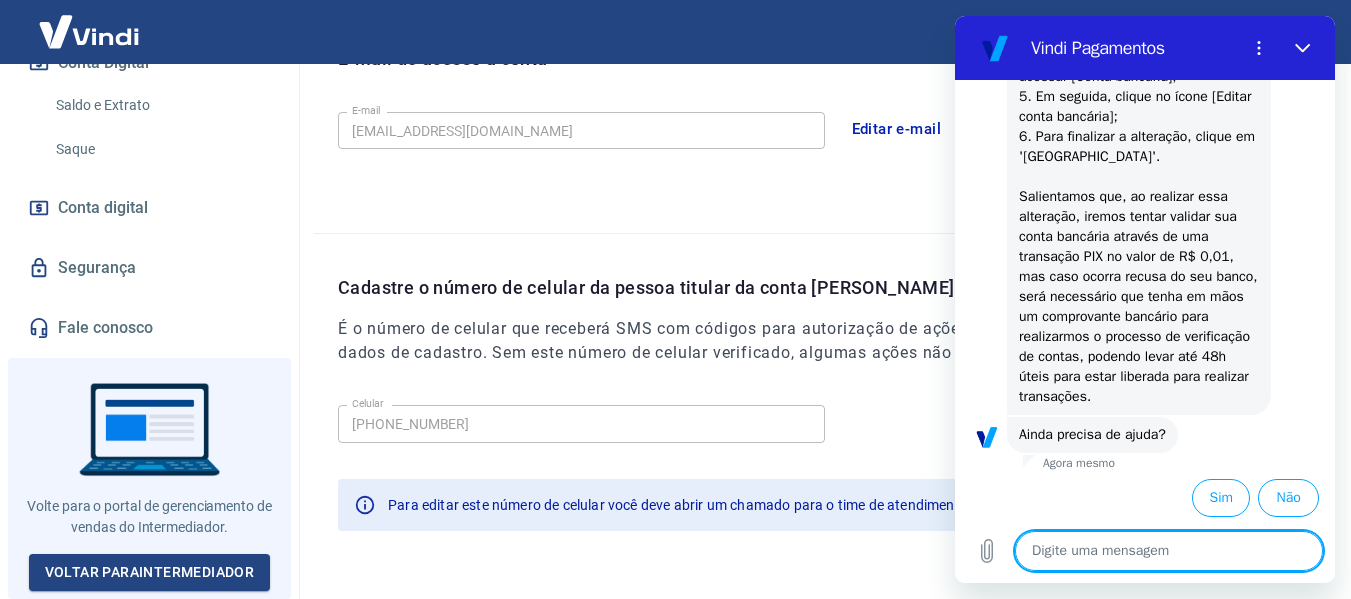 scroll, scrollTop: 508, scrollLeft: 0, axis: vertical 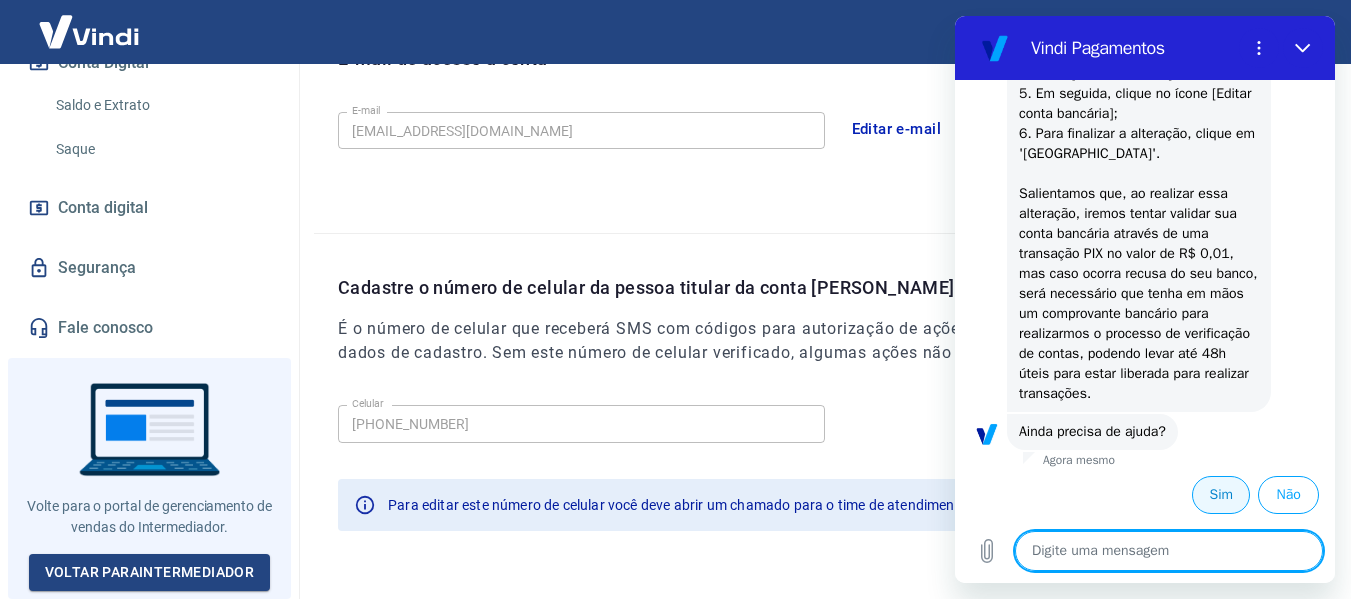 click on "Sim" at bounding box center (1221, 495) 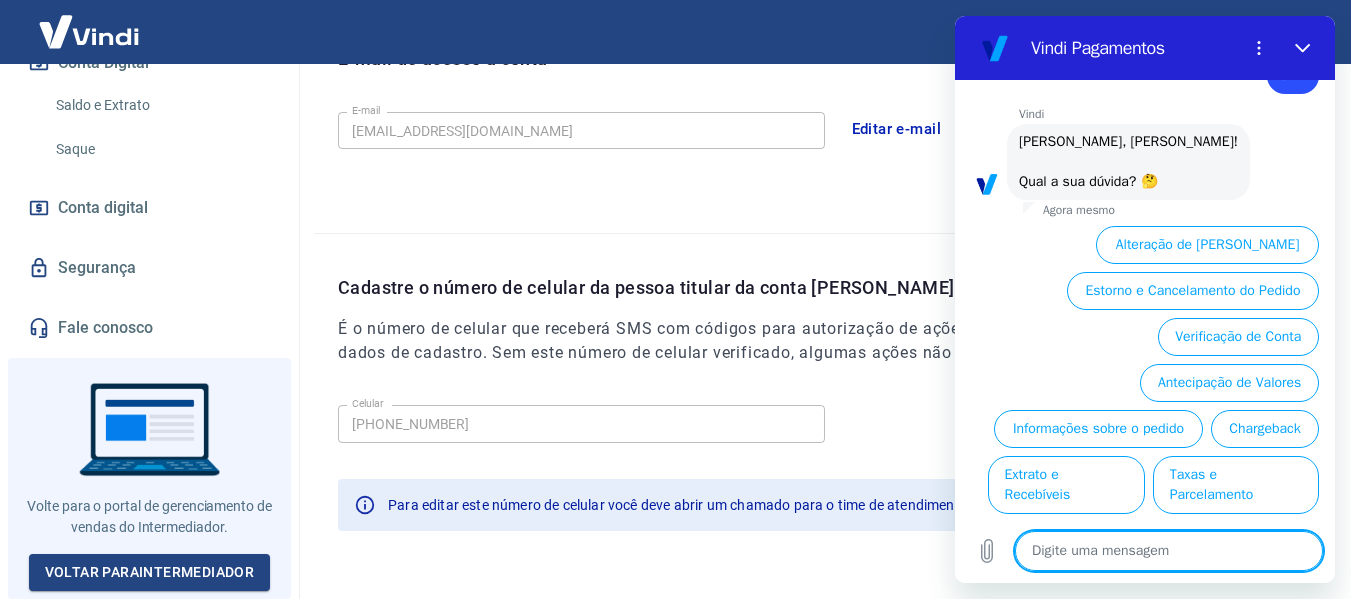 scroll, scrollTop: 958, scrollLeft: 0, axis: vertical 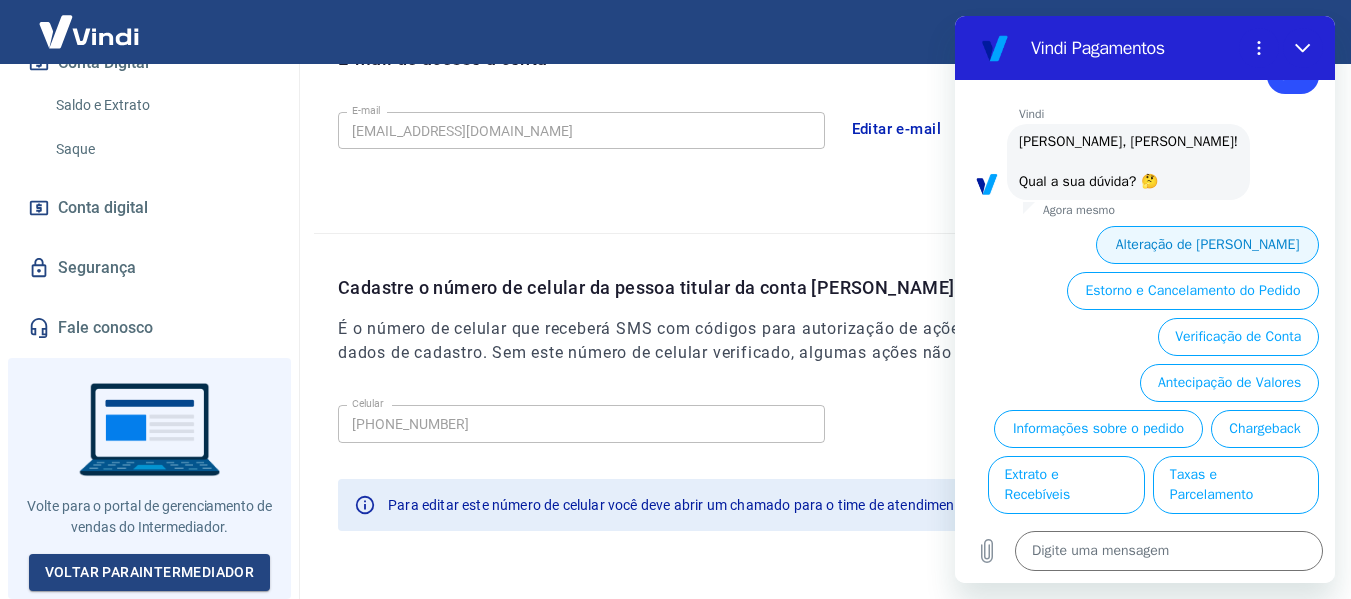 click on "Alteração de [PERSON_NAME]" at bounding box center (1207, 245) 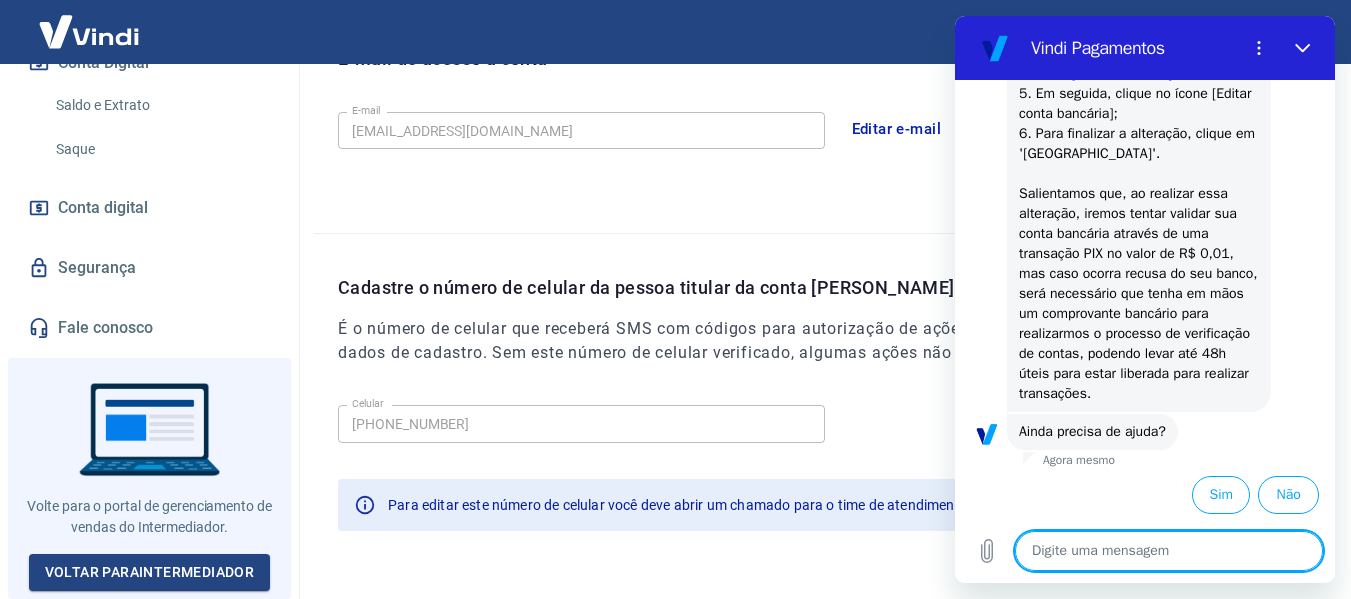 scroll, scrollTop: 1374, scrollLeft: 0, axis: vertical 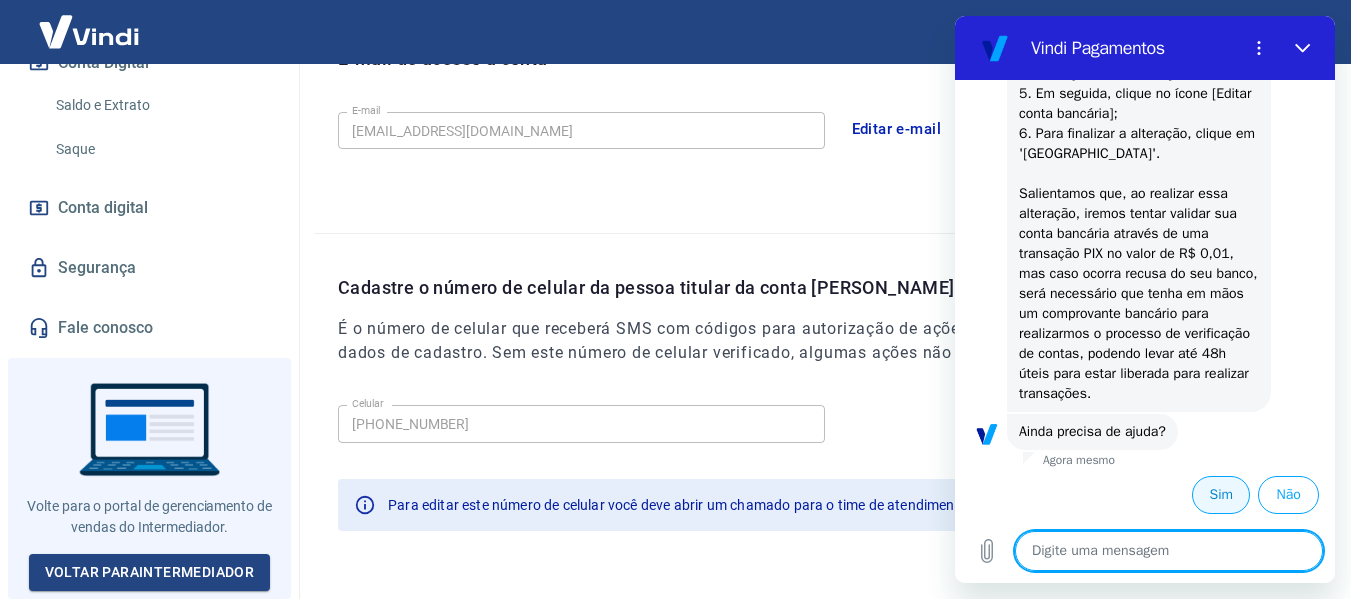 click on "Sim" at bounding box center [1221, 495] 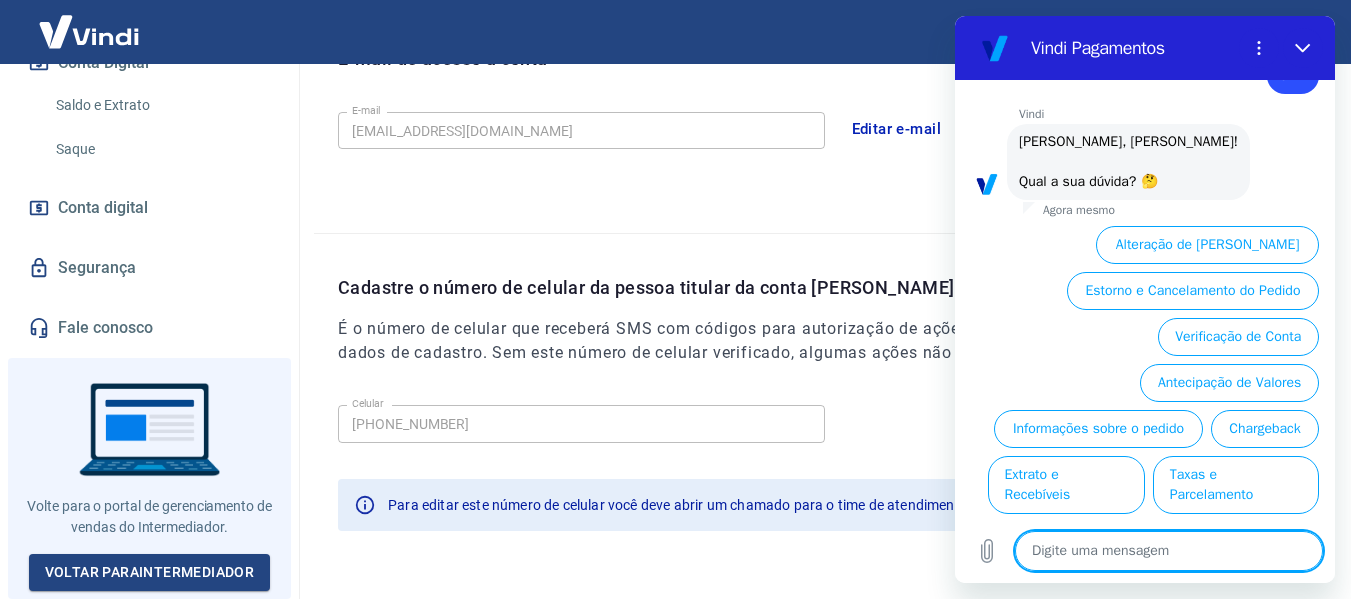 scroll, scrollTop: 1824, scrollLeft: 0, axis: vertical 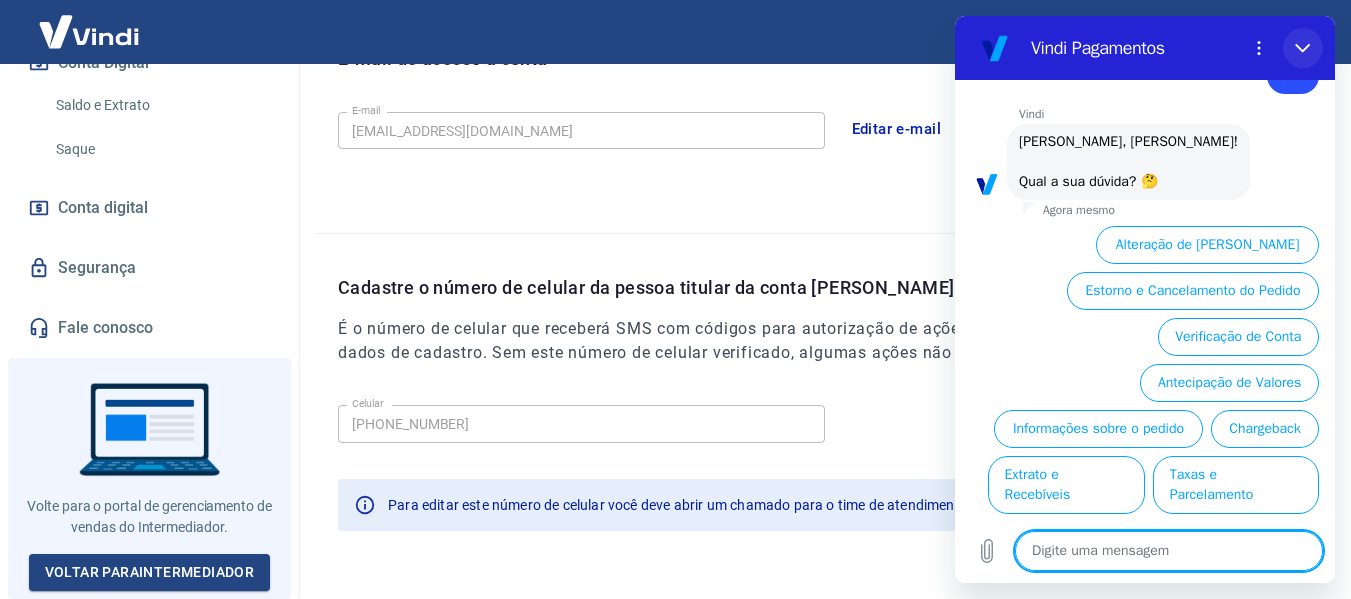 click 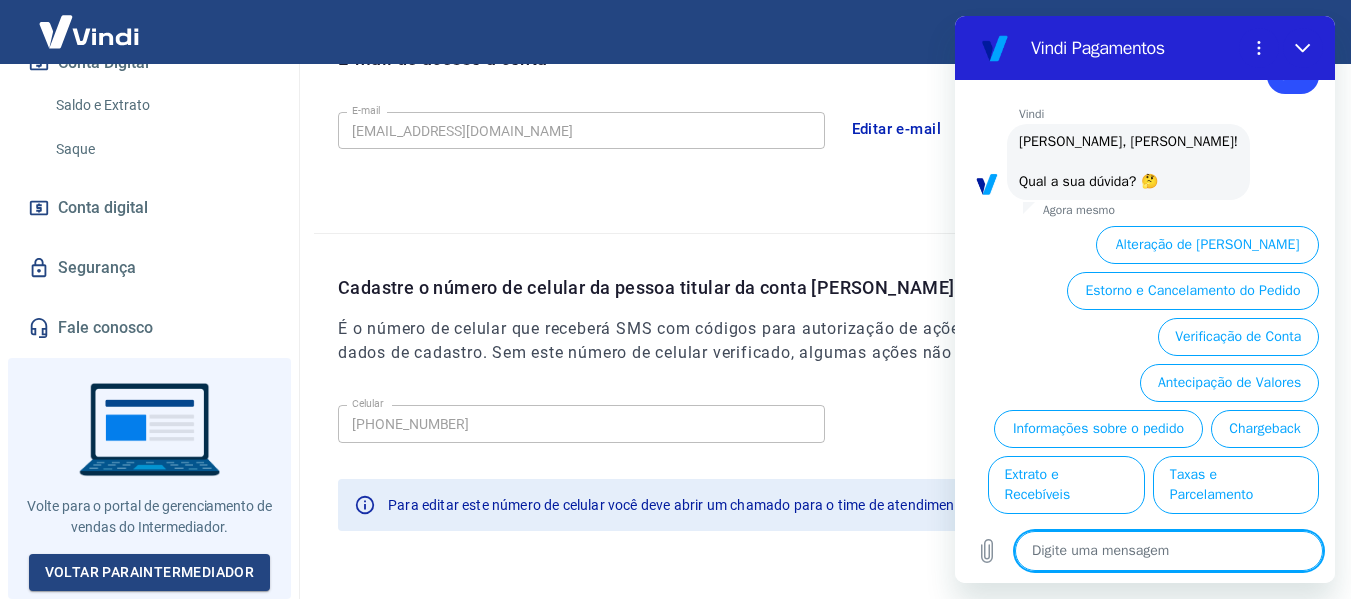type on "x" 